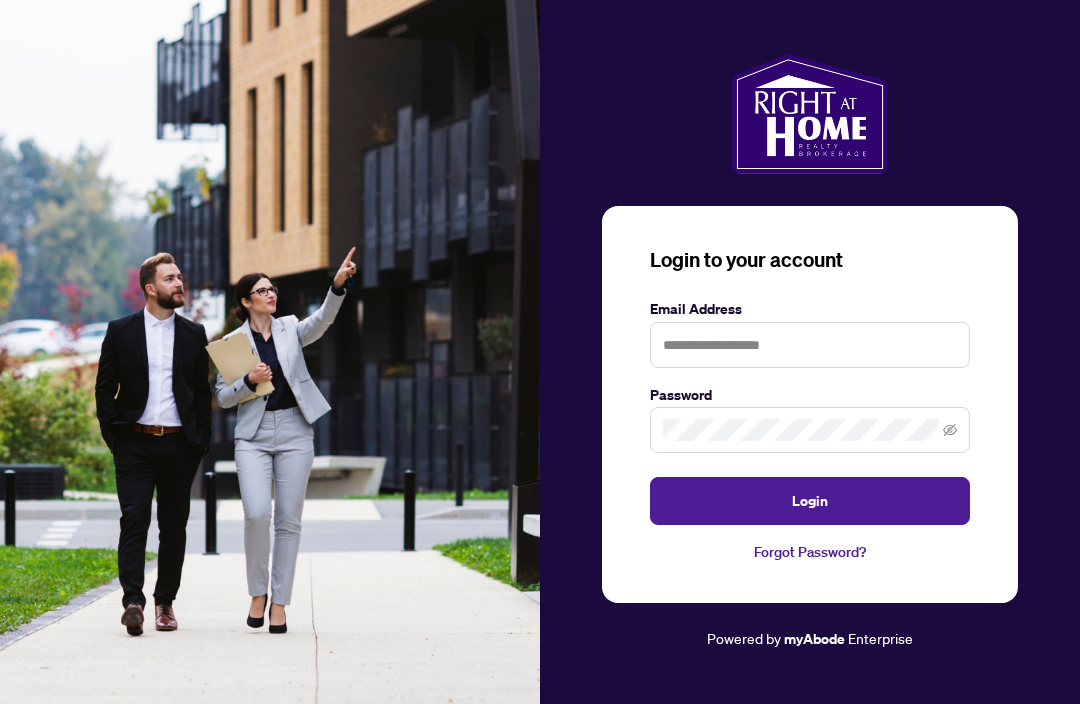 scroll, scrollTop: 0, scrollLeft: 0, axis: both 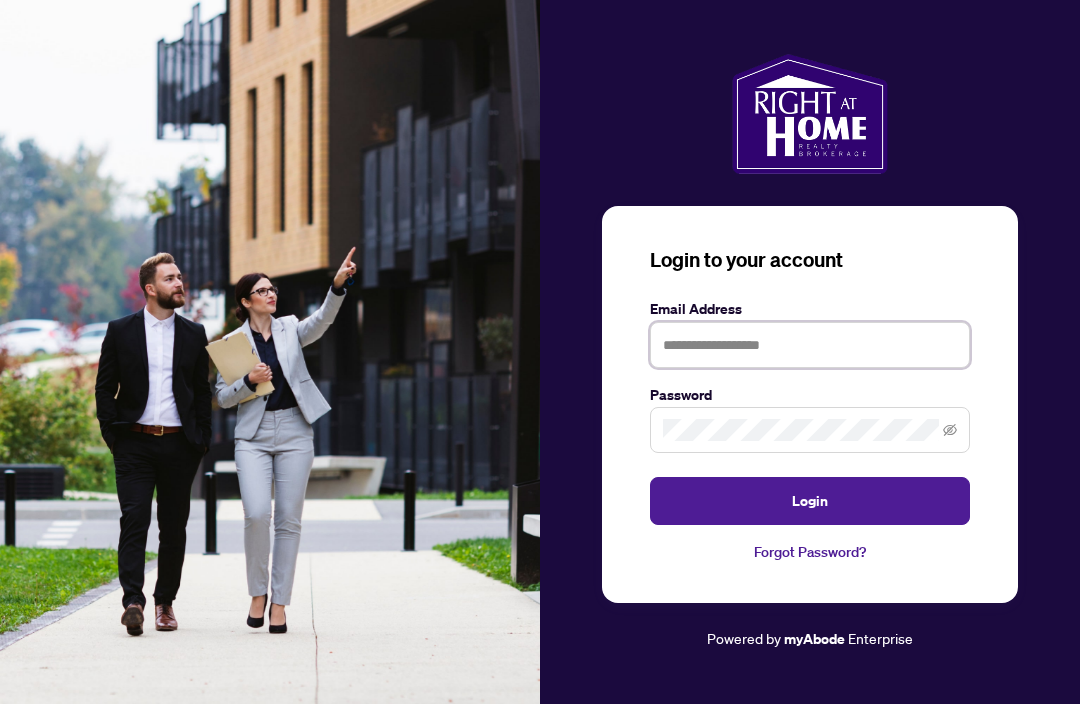click at bounding box center [810, 345] 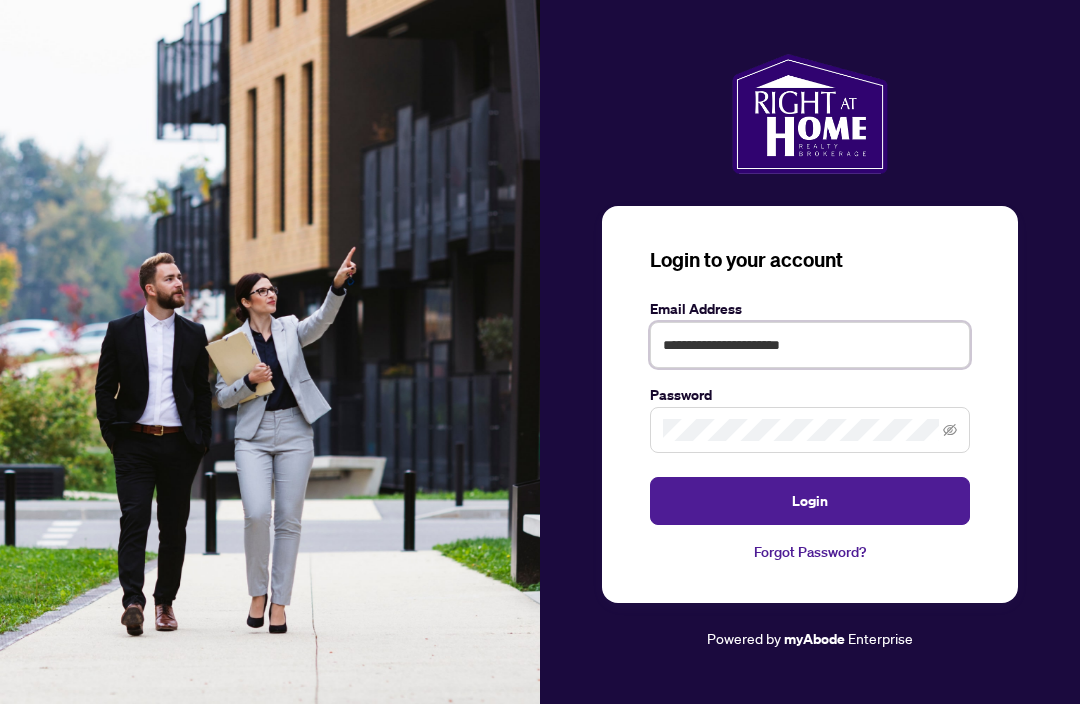 type on "**********" 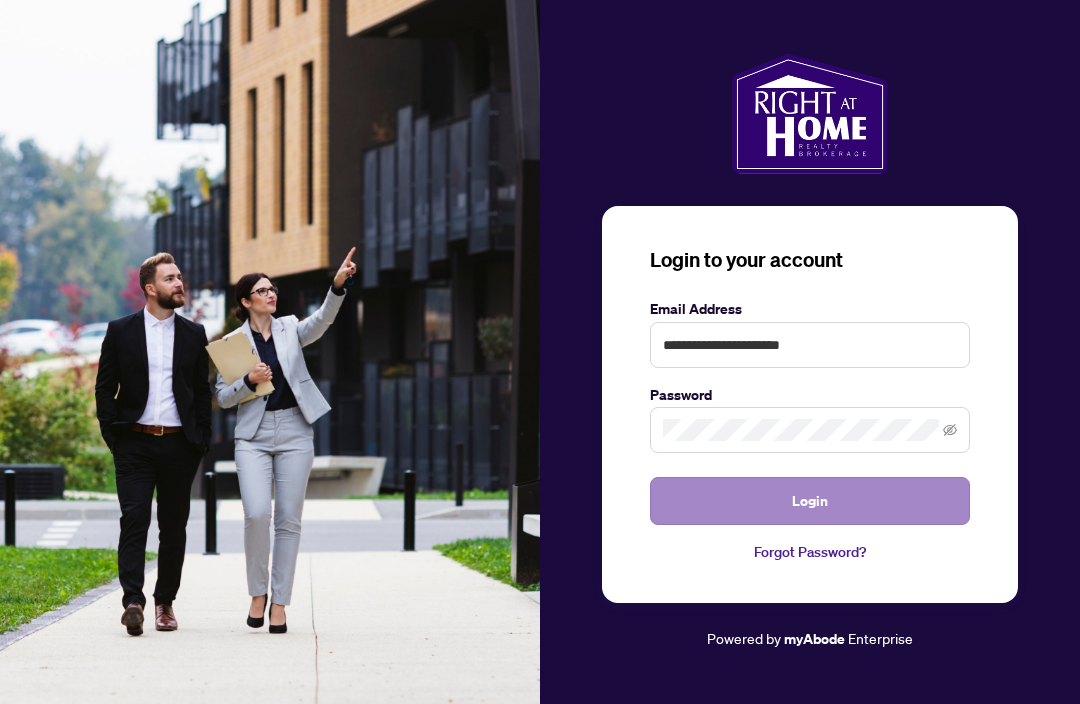 click on "Login" at bounding box center (810, 501) 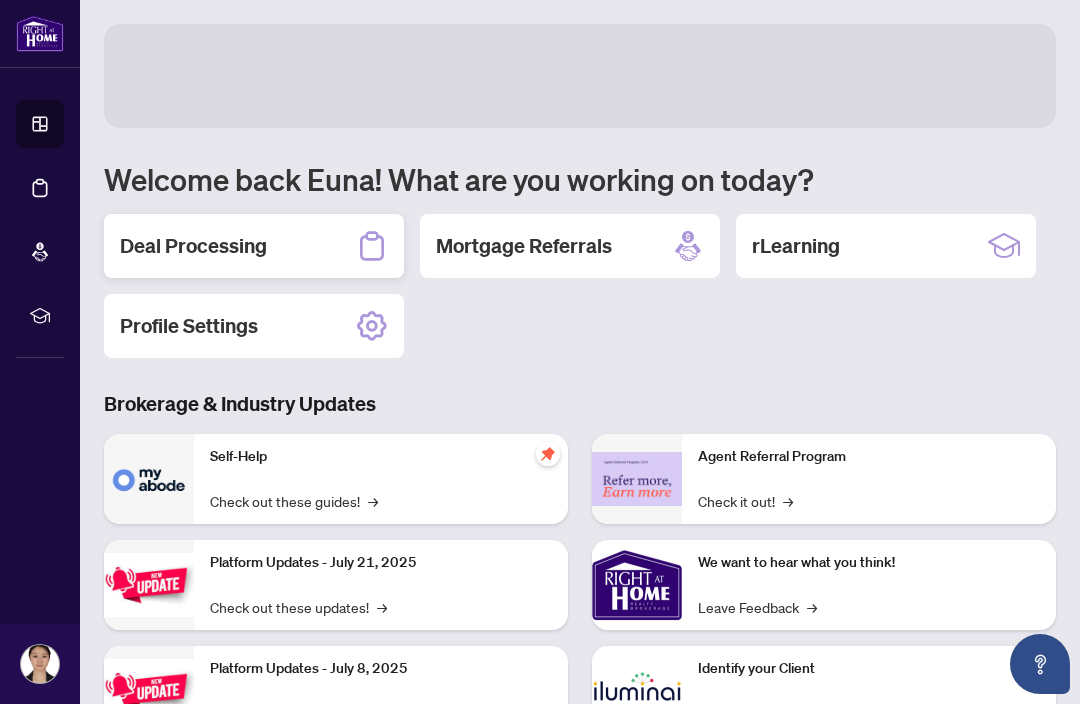 click on "Deal Processing" at bounding box center (254, 246) 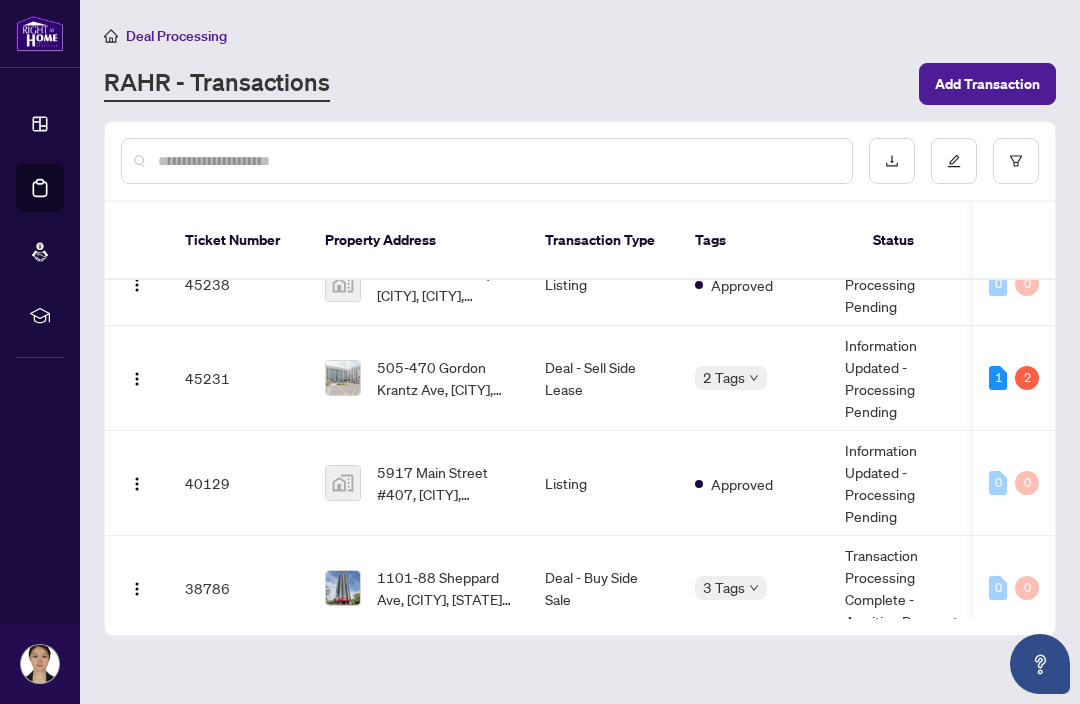 scroll, scrollTop: 10, scrollLeft: 4, axis: both 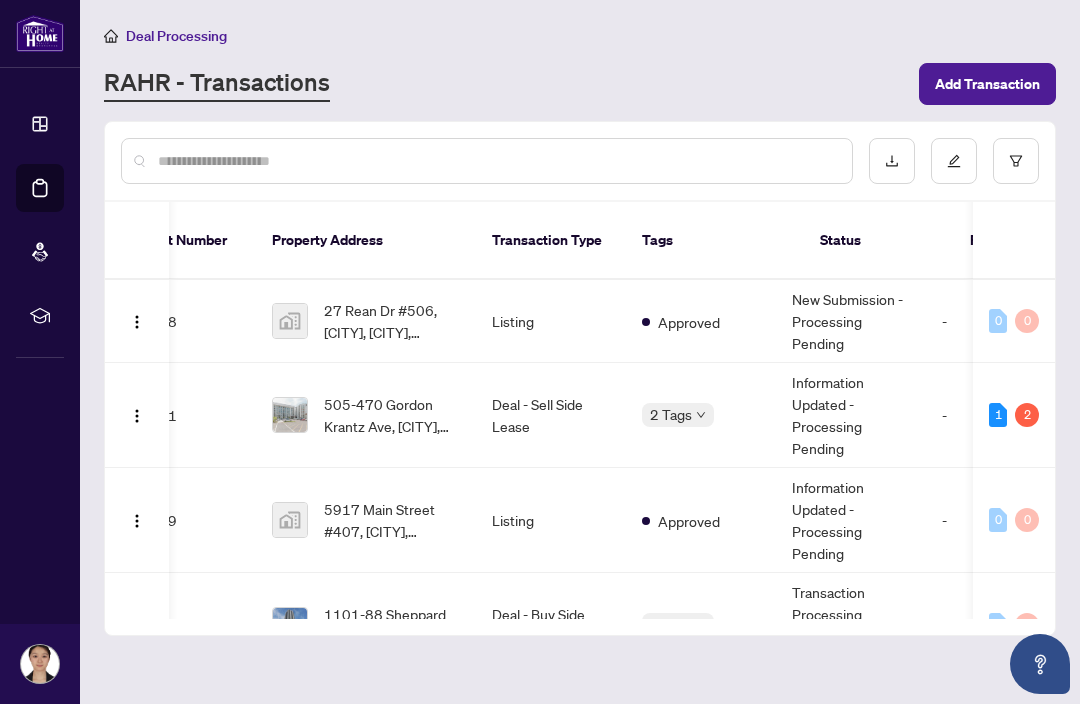 click on "505-470 Gordon Krantz Ave, [CITY], [STATE] [ZIP], Canada" at bounding box center (366, 415) 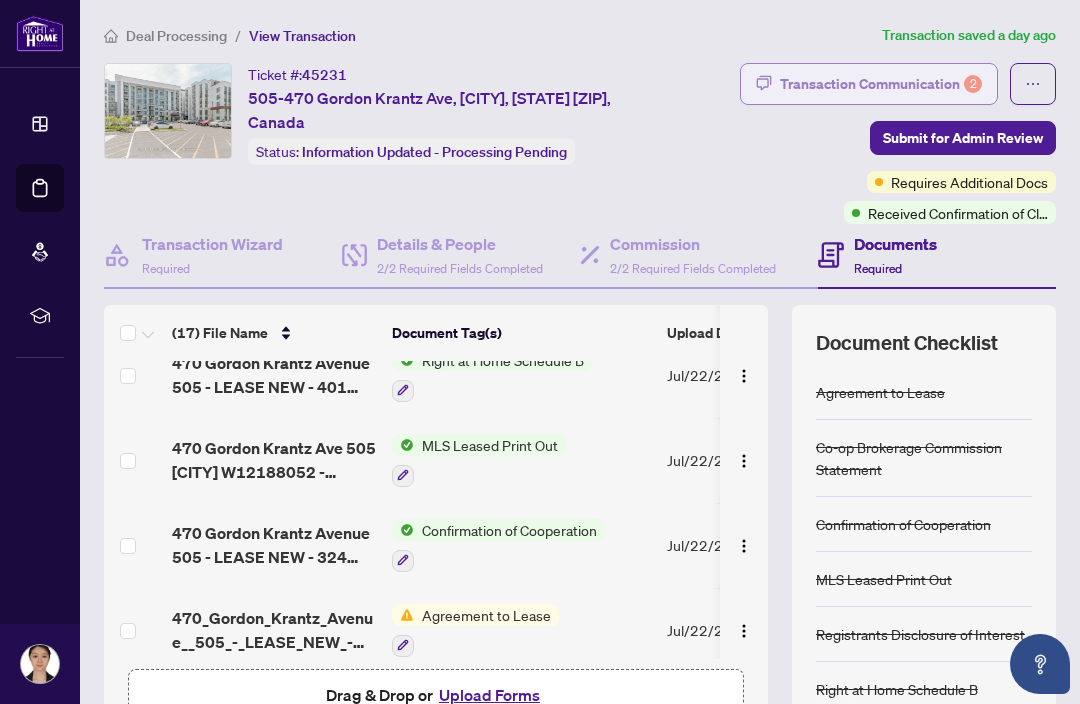 click on "Transaction Communication 2" at bounding box center [881, 84] 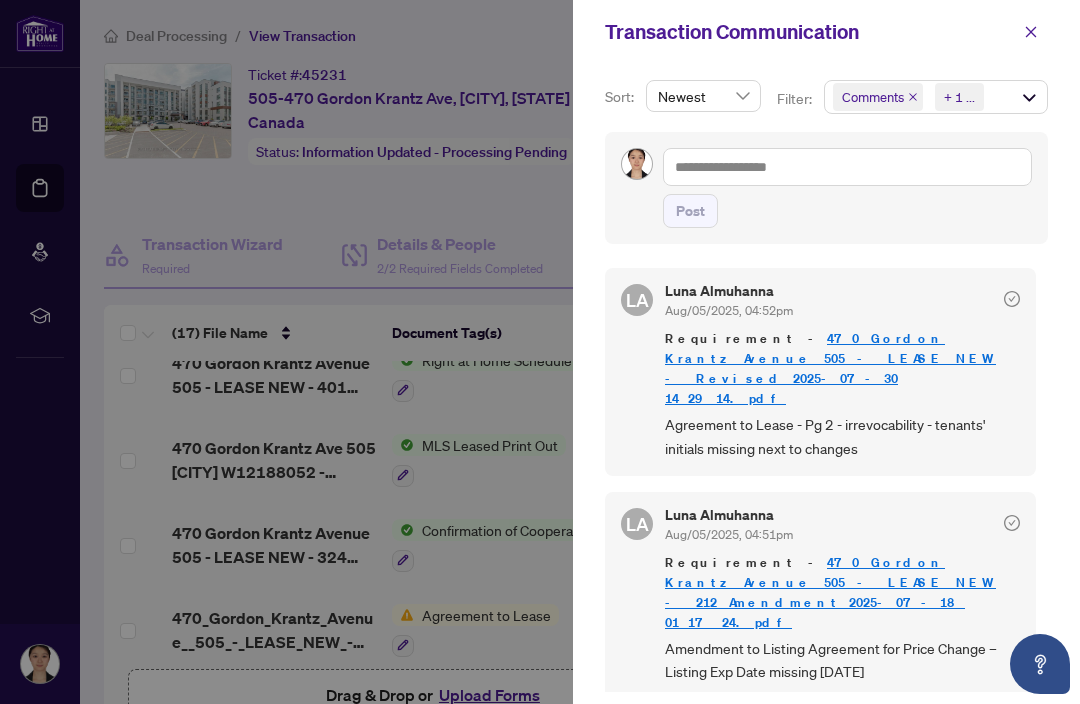 click at bounding box center (540, 352) 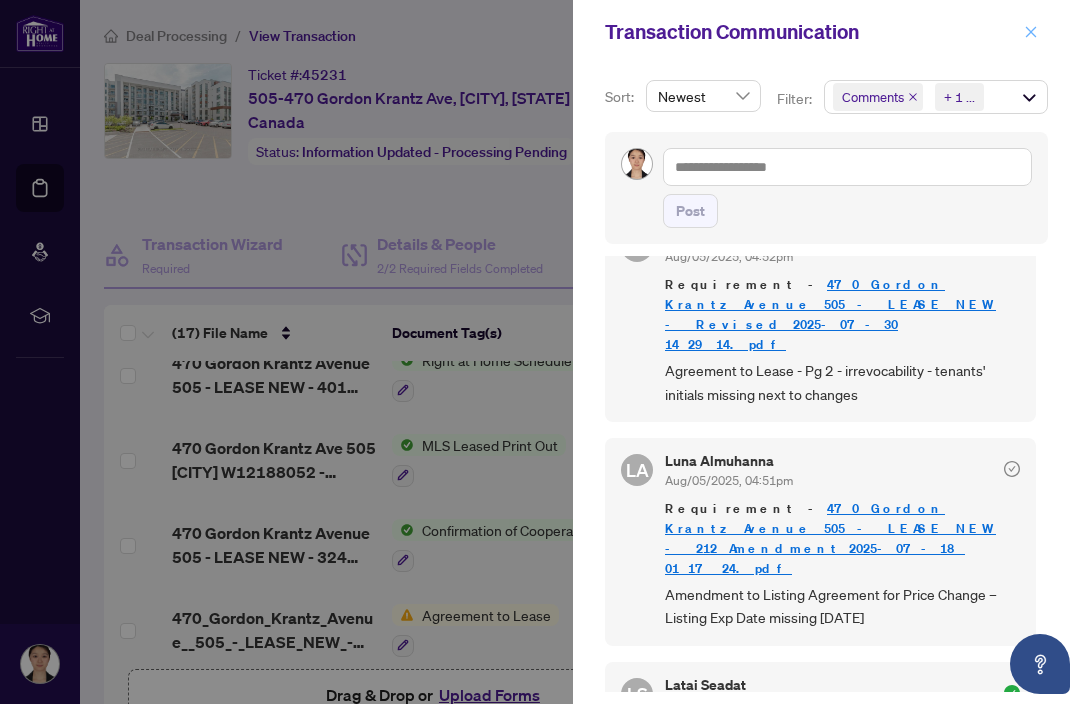 click at bounding box center [1031, 32] 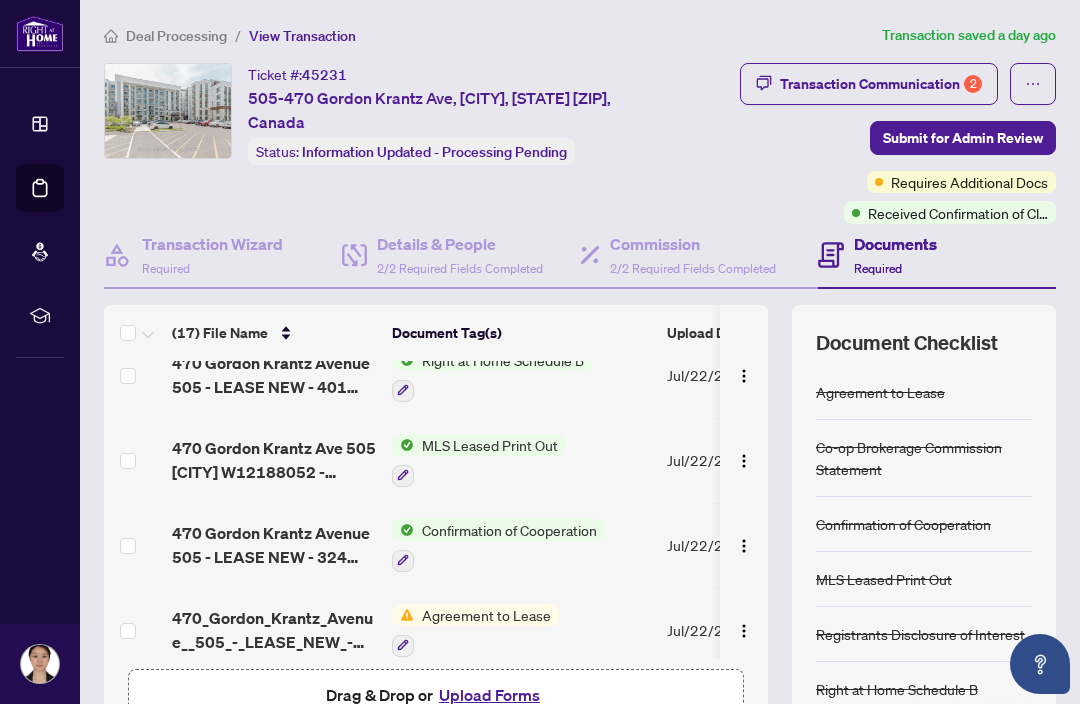 scroll, scrollTop: 1068, scrollLeft: 10, axis: both 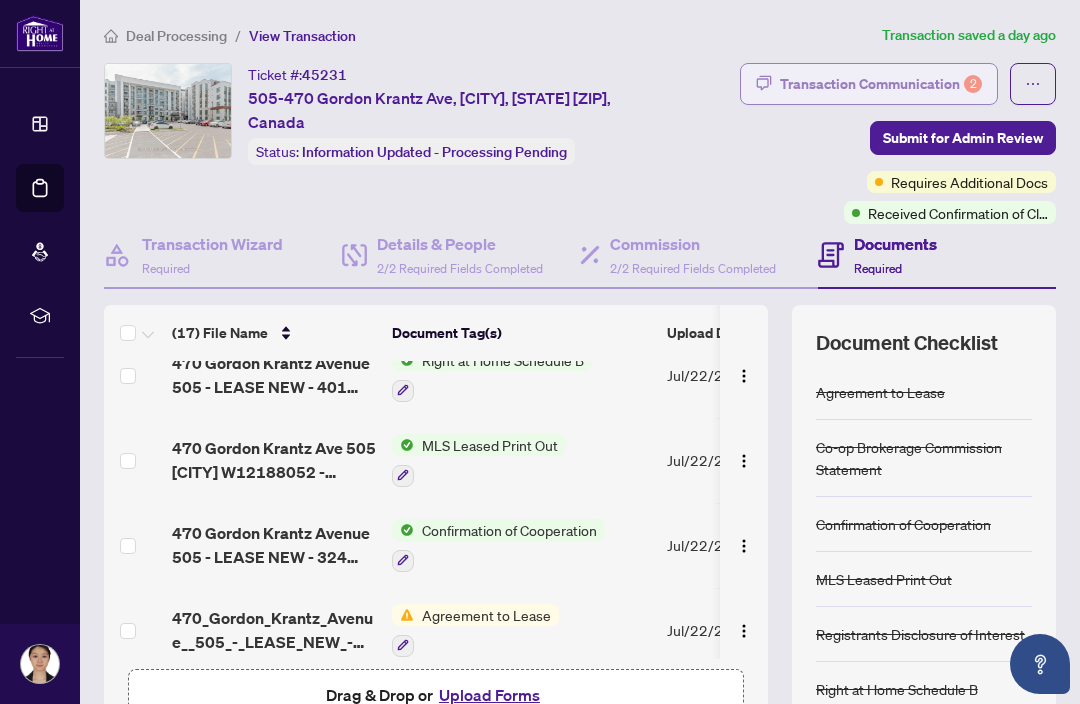 click on "Transaction Communication 2" at bounding box center [881, 84] 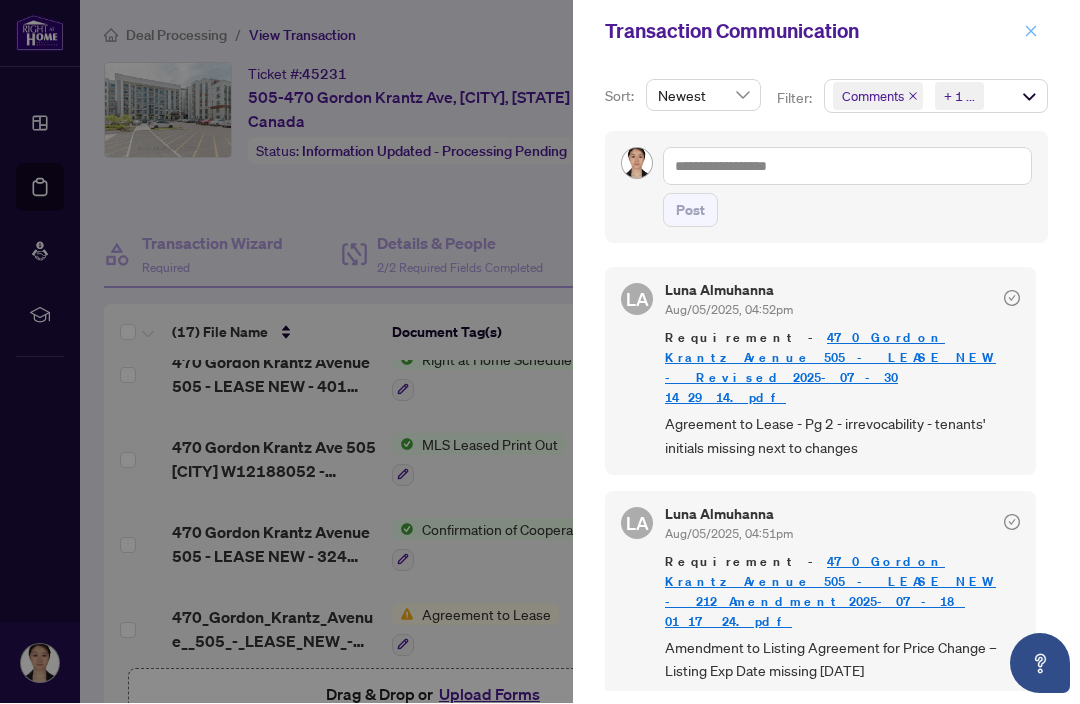 click 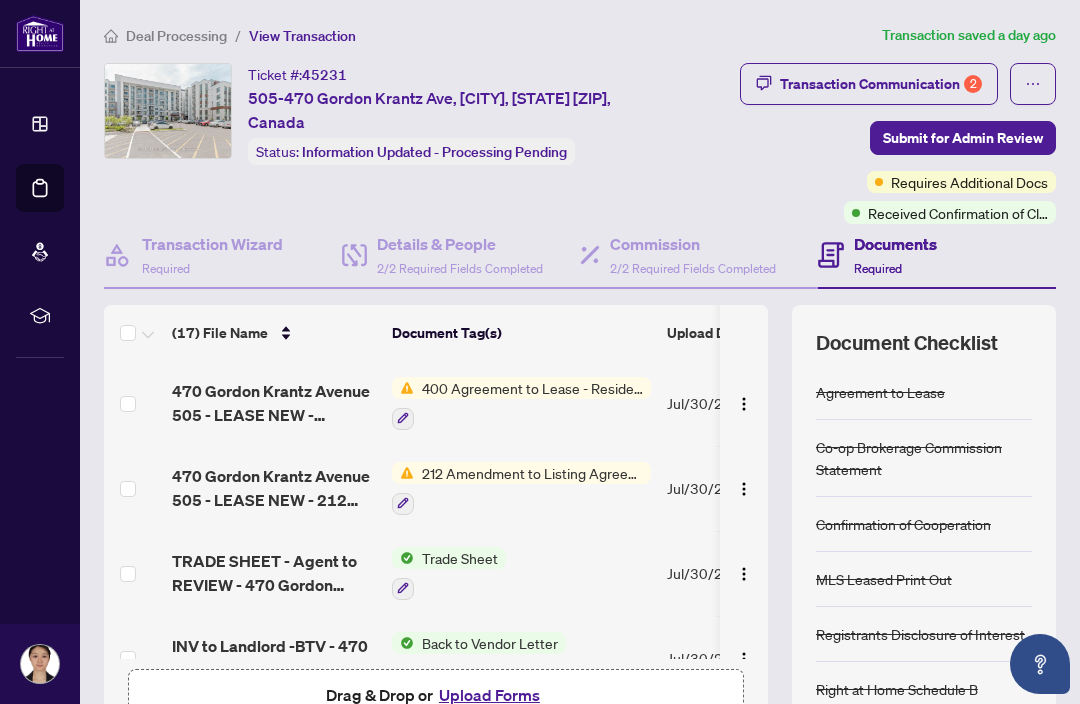 click on "470 Gordon Krantz Avenue 505 - LEASE NEW - Revised_2025-07-30 14_29_14.pdf" at bounding box center [274, 403] 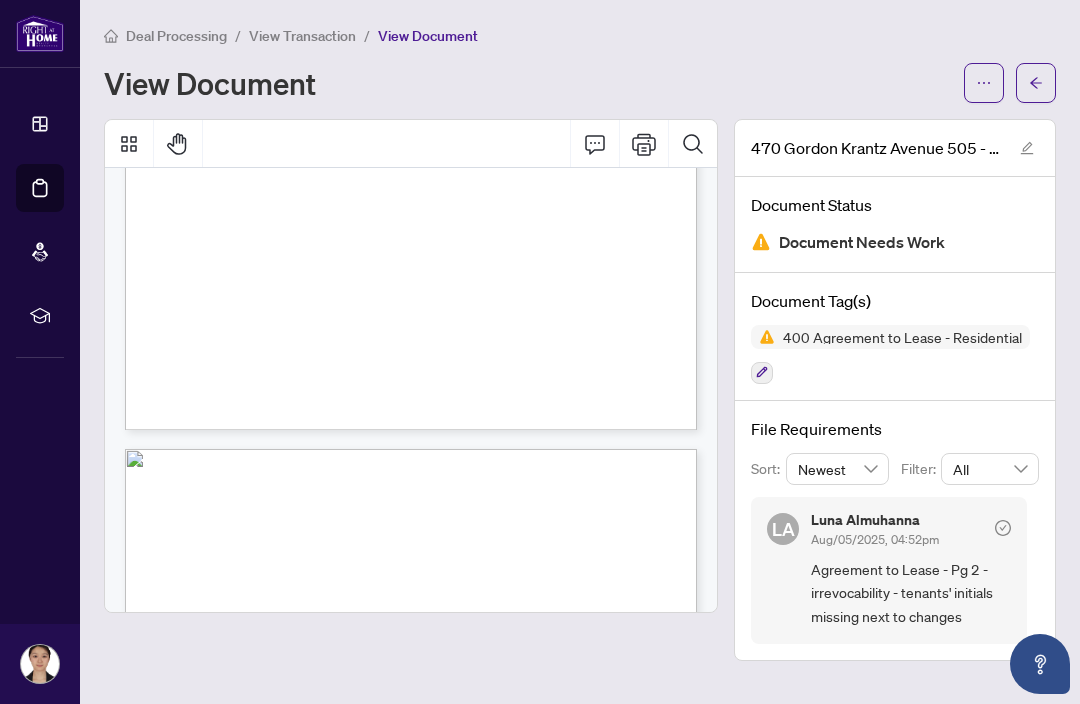 scroll, scrollTop: 498, scrollLeft: 0, axis: vertical 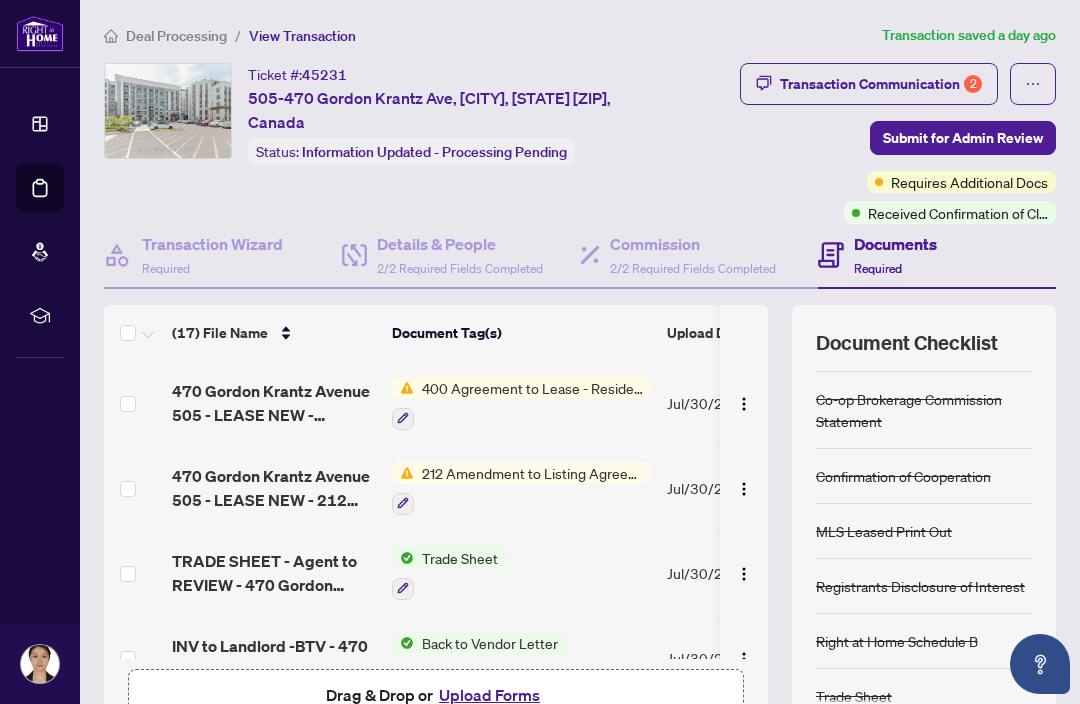 click on "470 Gordon Krantz Avenue 505 - LEASE NEW - 212 Amendment_2025-07-18 01_17_24.pdf" at bounding box center [274, 488] 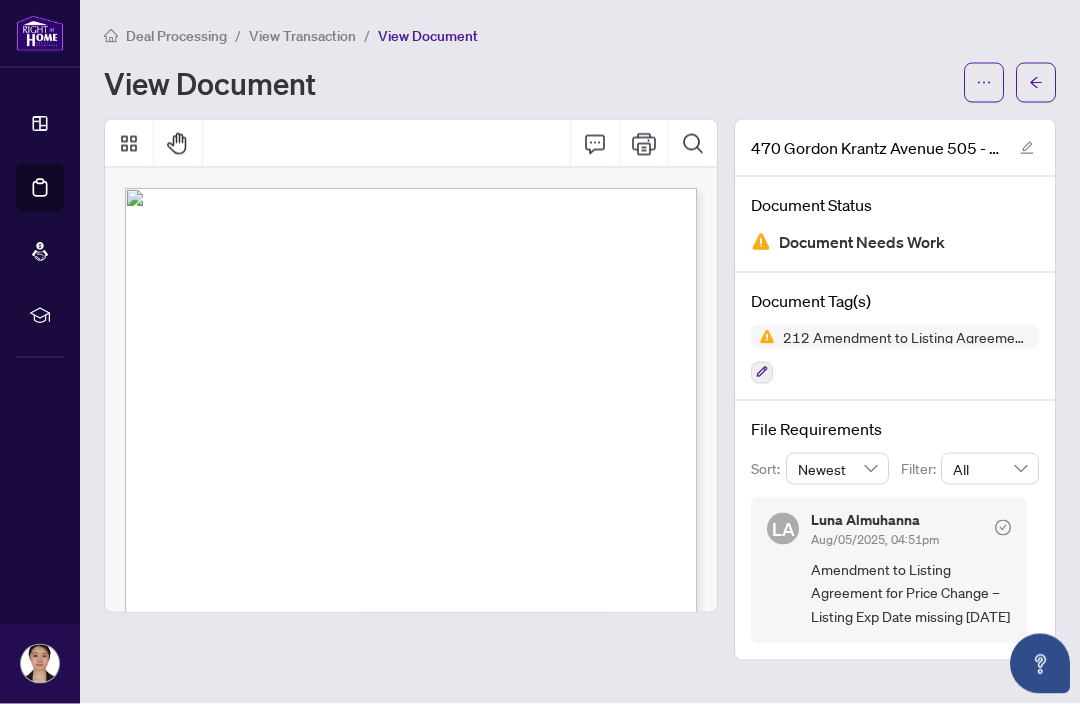 scroll, scrollTop: 49, scrollLeft: 0, axis: vertical 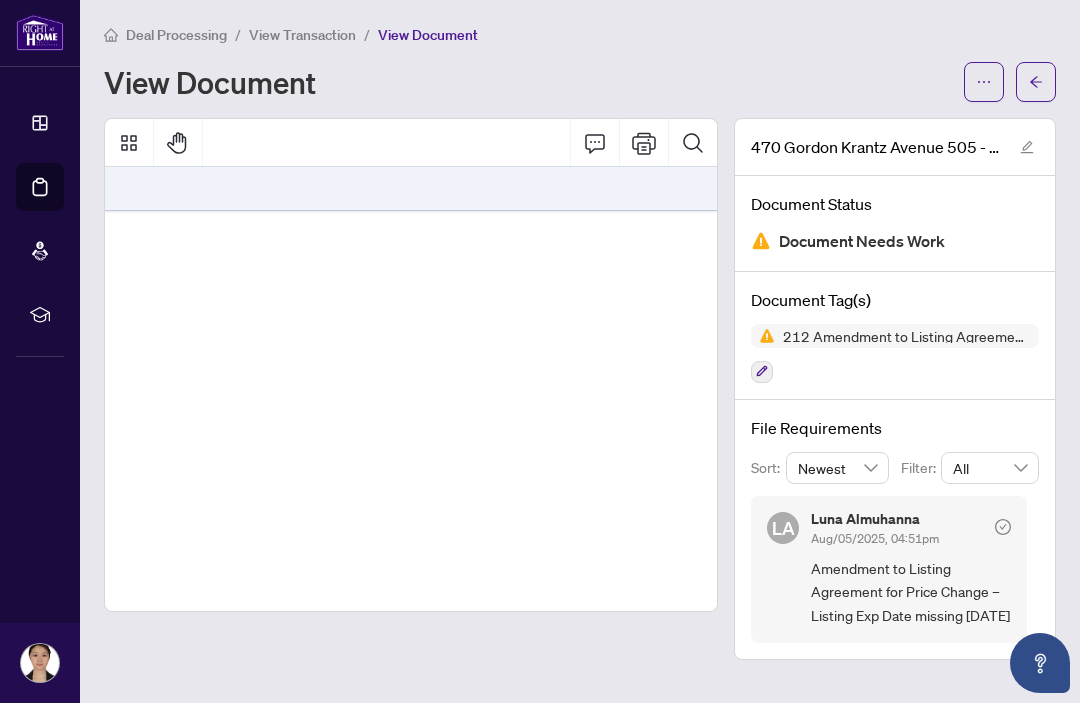 click at bounding box center [888, 538] 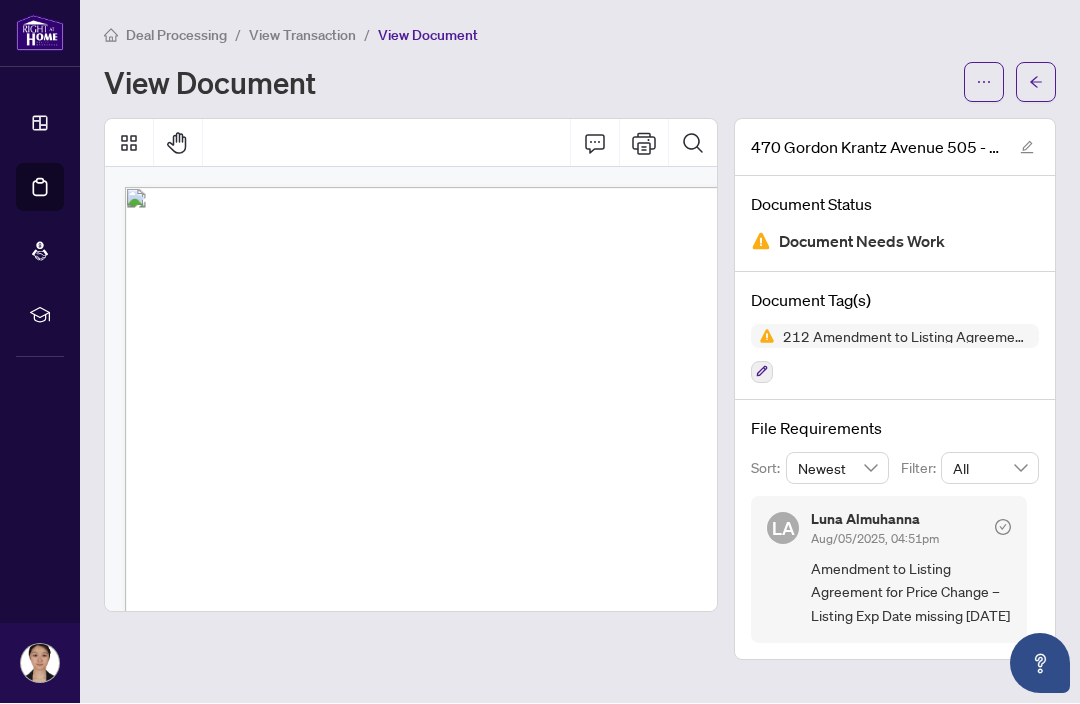 scroll, scrollTop: 140, scrollLeft: 62, axis: both 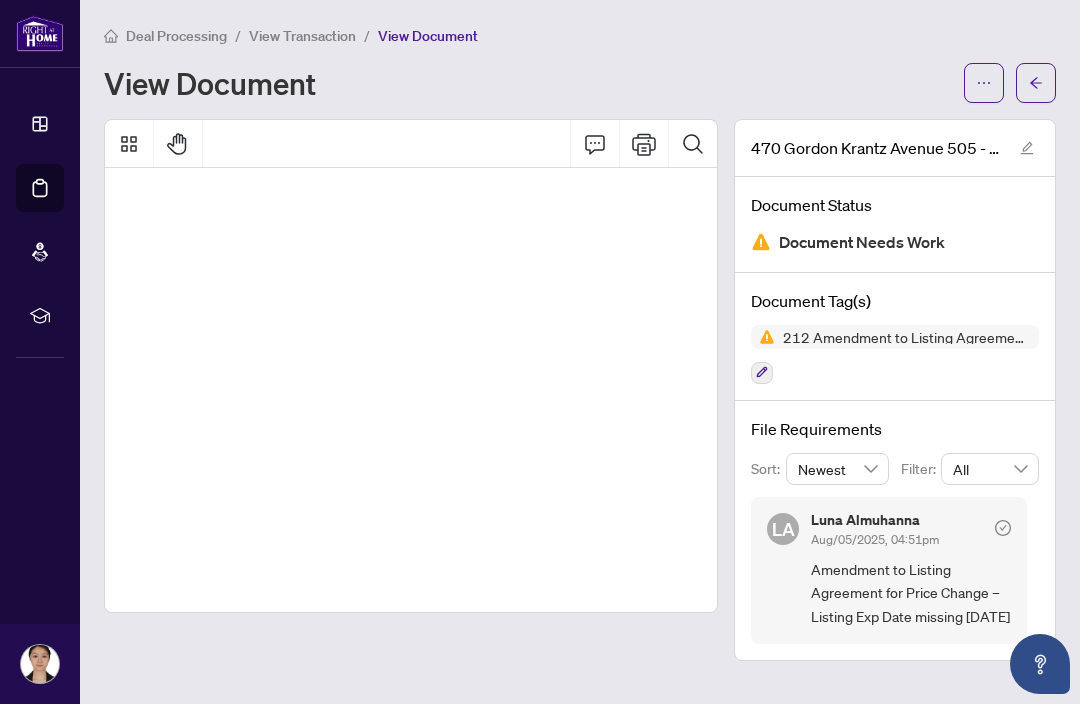click at bounding box center [685, 458] 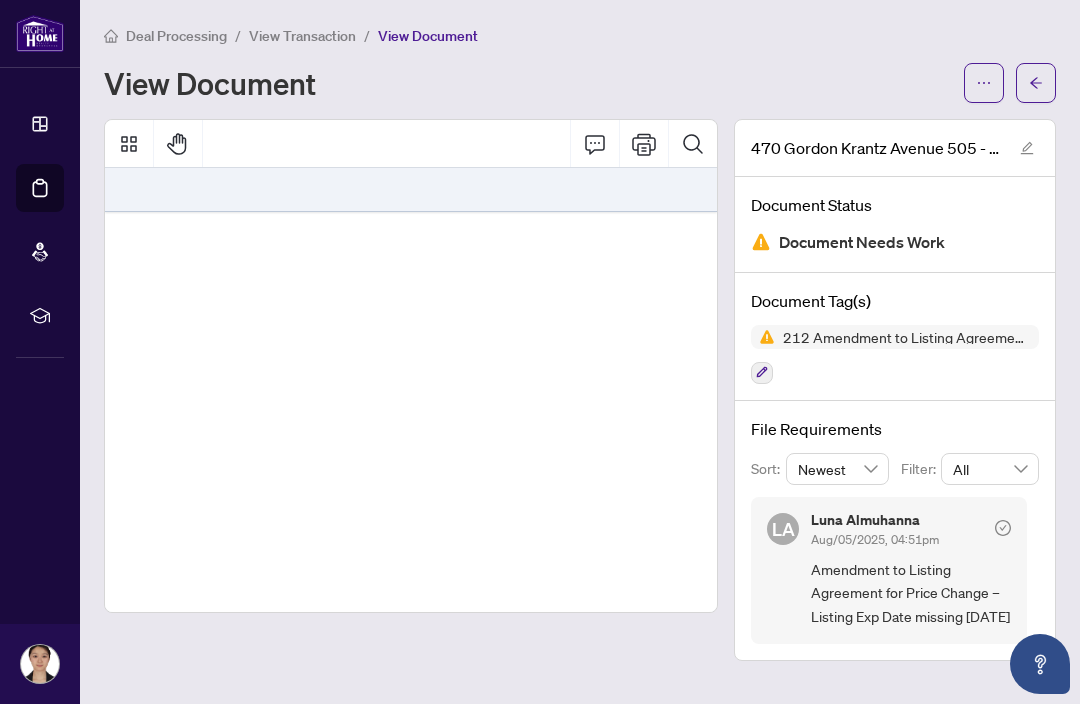 click on "File Requirements Sort: Newest Filter: All LA Luna Almuhanna Aug/05/2025, 04:51pm Amendment to Listing Agreement for Price Change – Listing Exp Date missing 08/31/2025" at bounding box center [895, 530] 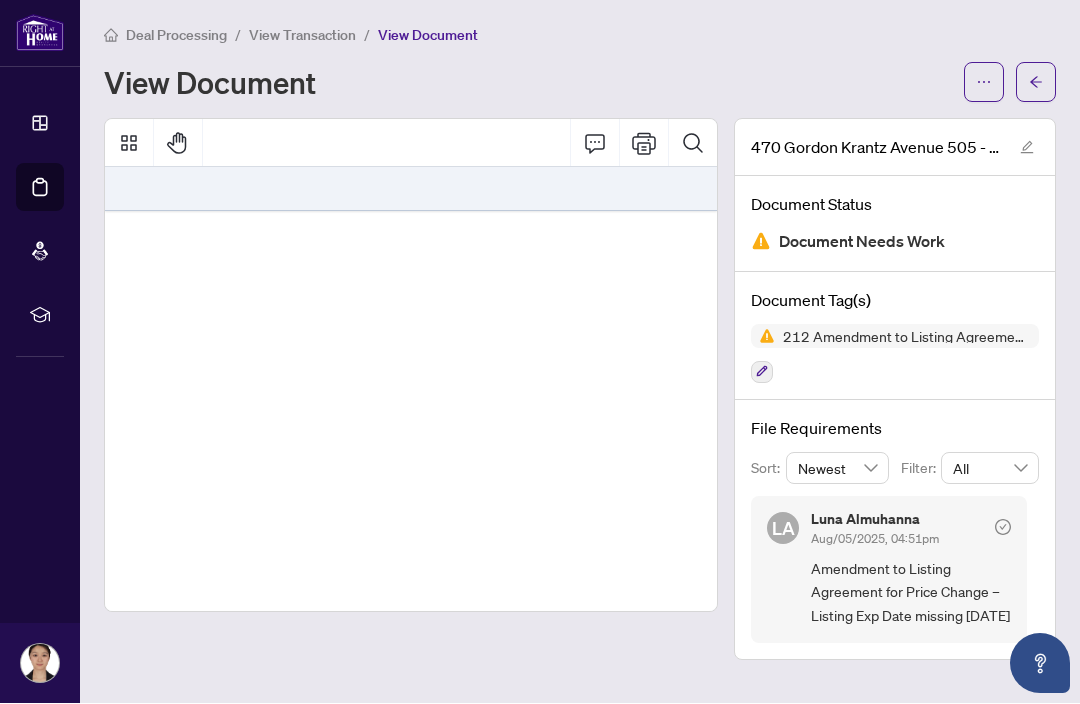 click on "Amendment to Listing Agreement for Price Change – Listing Exp Date missing [DATE]" at bounding box center (911, 593) 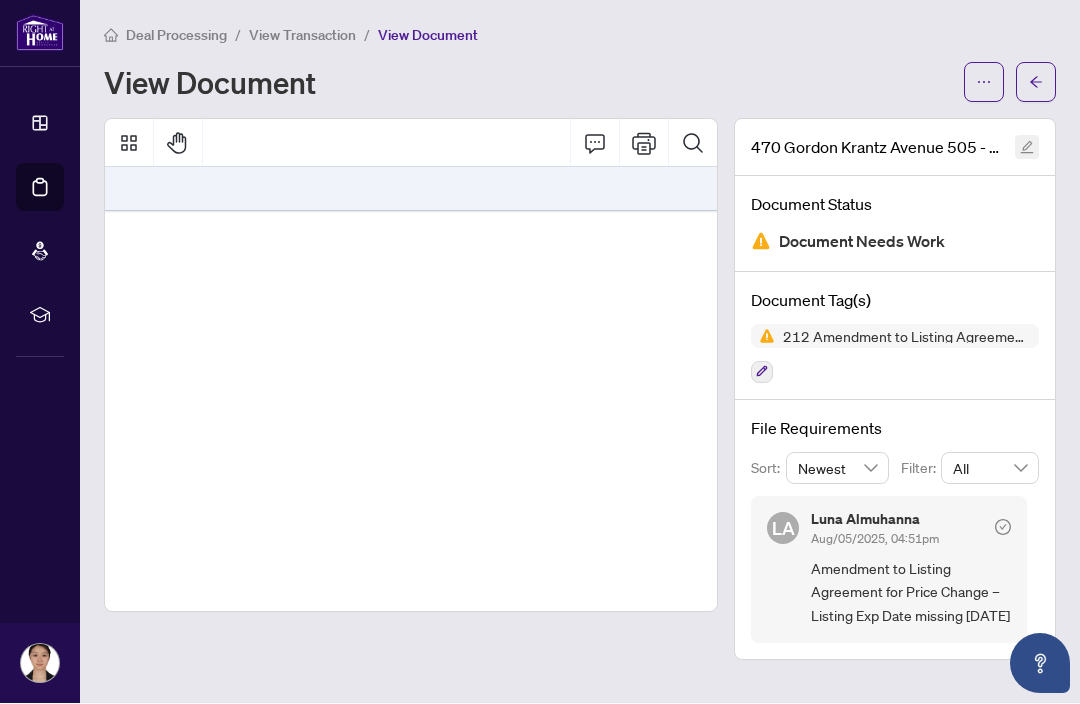 click 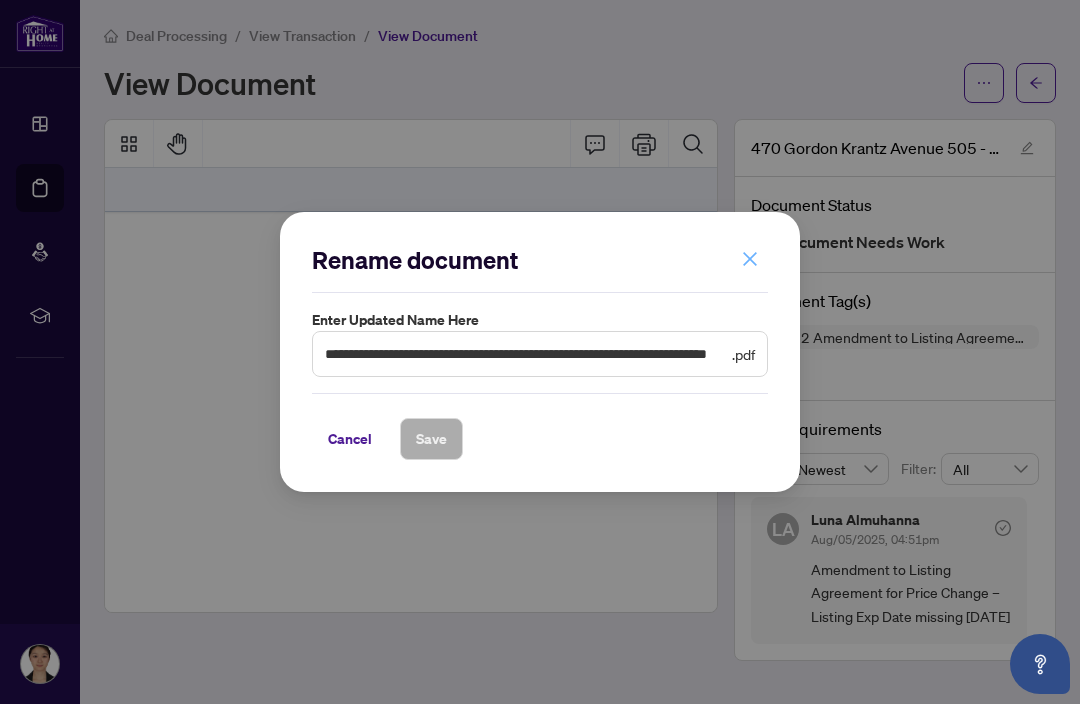 click at bounding box center [750, 259] 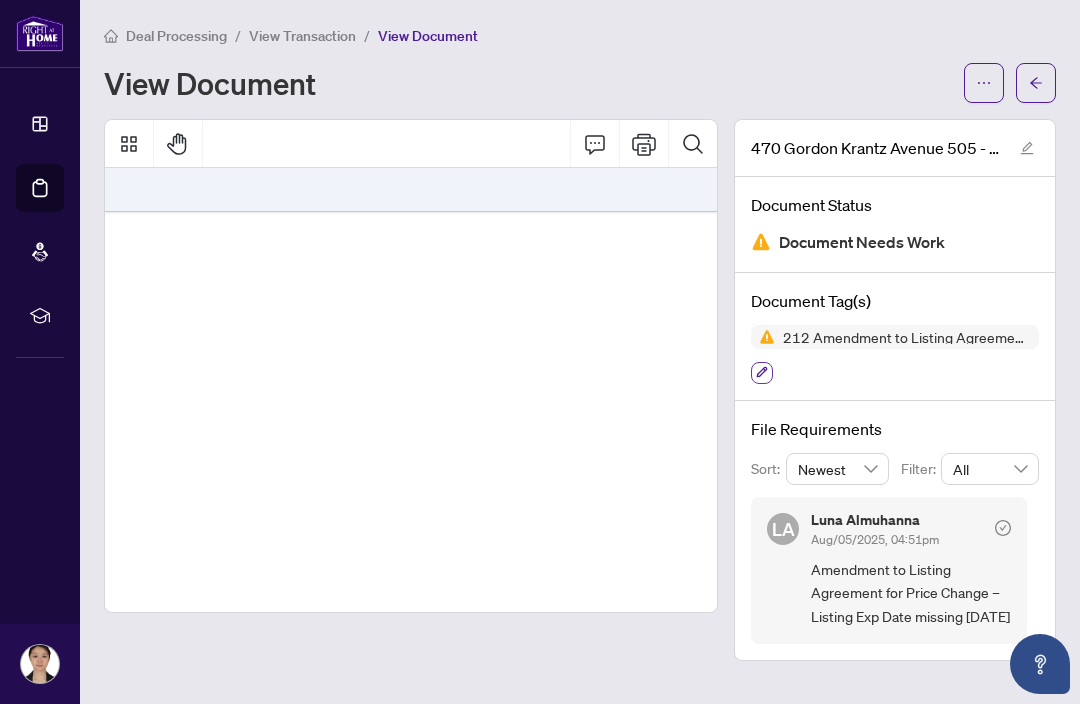 click 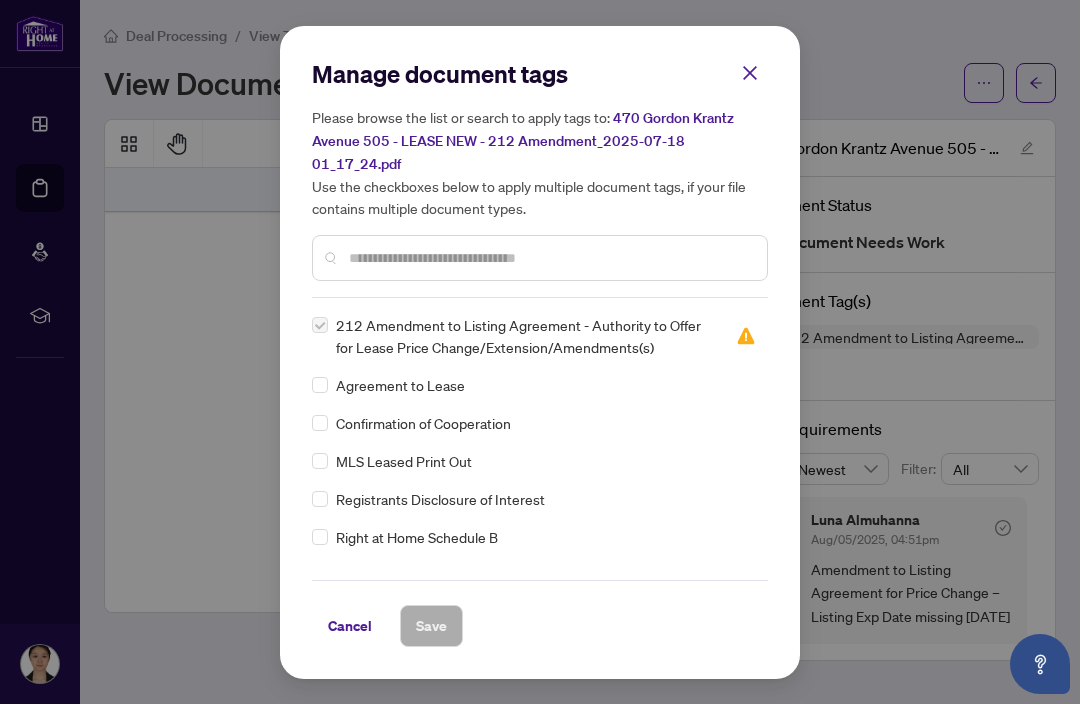 click on "Manage document tags Please browse the list or search to apply tags to:   470 Gordon Krantz Avenue 505 - LEASE NEW - 212 Amendment_2025-07-18 01_17_24.pdf   Use the checkboxes below to apply multiple document tags, if your file contains multiple document types.   212 Amendment to Listing Agreement - Authority to Offer for Lease
Price Change/Extension/Amendments(s) Agreement to Lease Confirmation of Cooperation MLS Leased Print Out Registrants Disclosure of Interest Right at Home Schedule B Trade Sheet Co-op Brokerage Commission Statement 1st Page of the APS Advance Paperwork Agent Correspondence Agreement of Assignment of Purchase and Sale Agreement of Purchase and Sale Agreement to Cooperate /Broker Referral Articles of Incorporation Back to Vendor Letter Belongs to Another Transaction Builder's Consent Buyer Designated Representation Agreement Buyer Designated Representation Agreement Buyers Lawyer Information Certificate of Estate Trustee(s) Client Refused to Sign Closing Date Change Co-op EFT Duplicate OK" at bounding box center (540, 352) 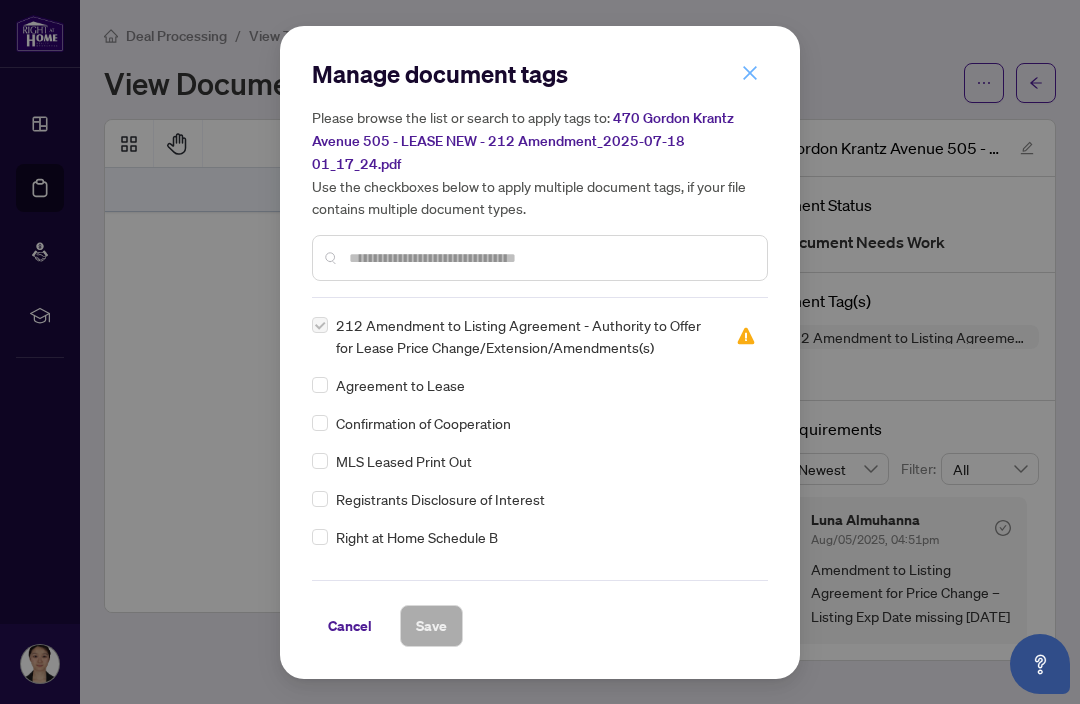 click 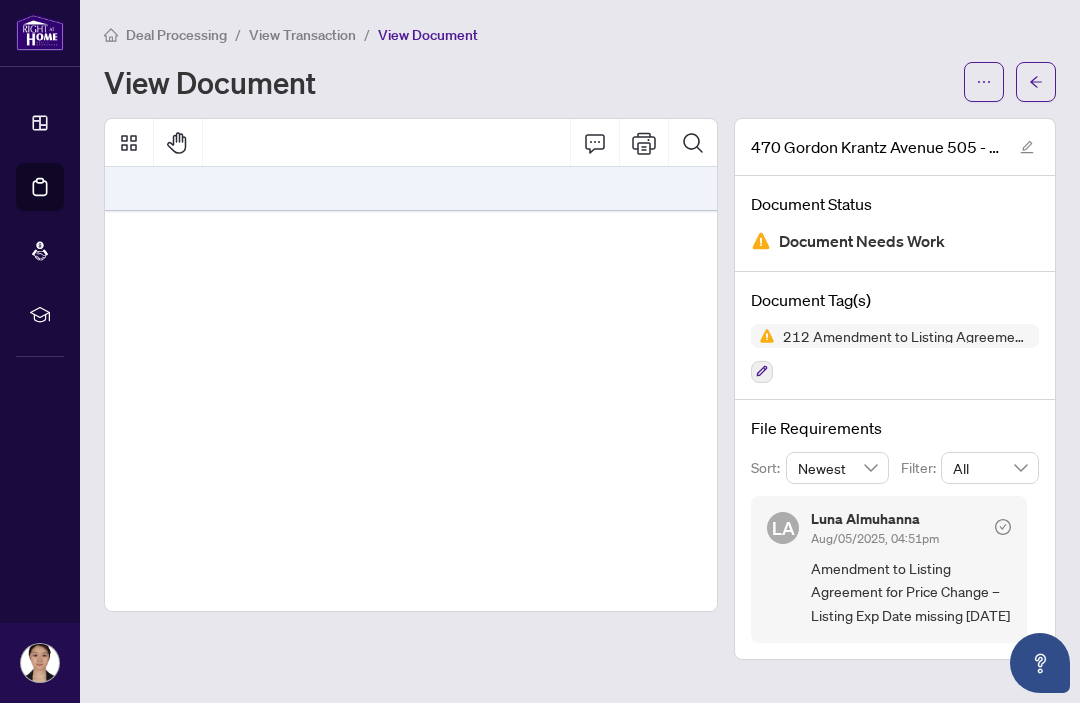 scroll, scrollTop: 20, scrollLeft: 0, axis: vertical 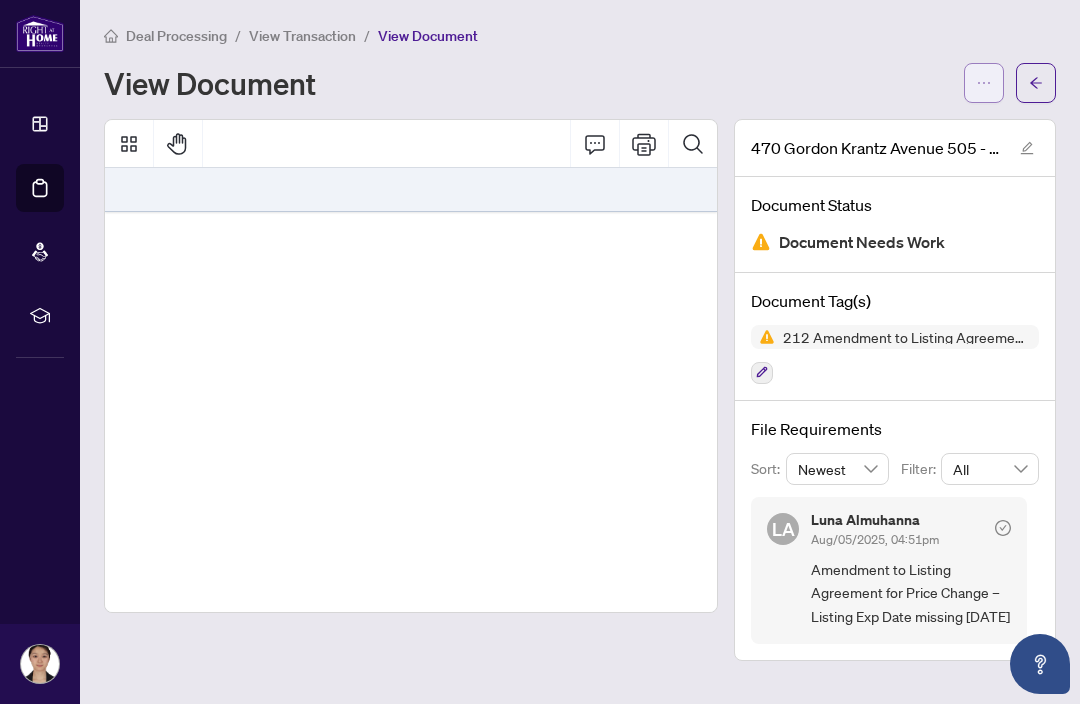 click 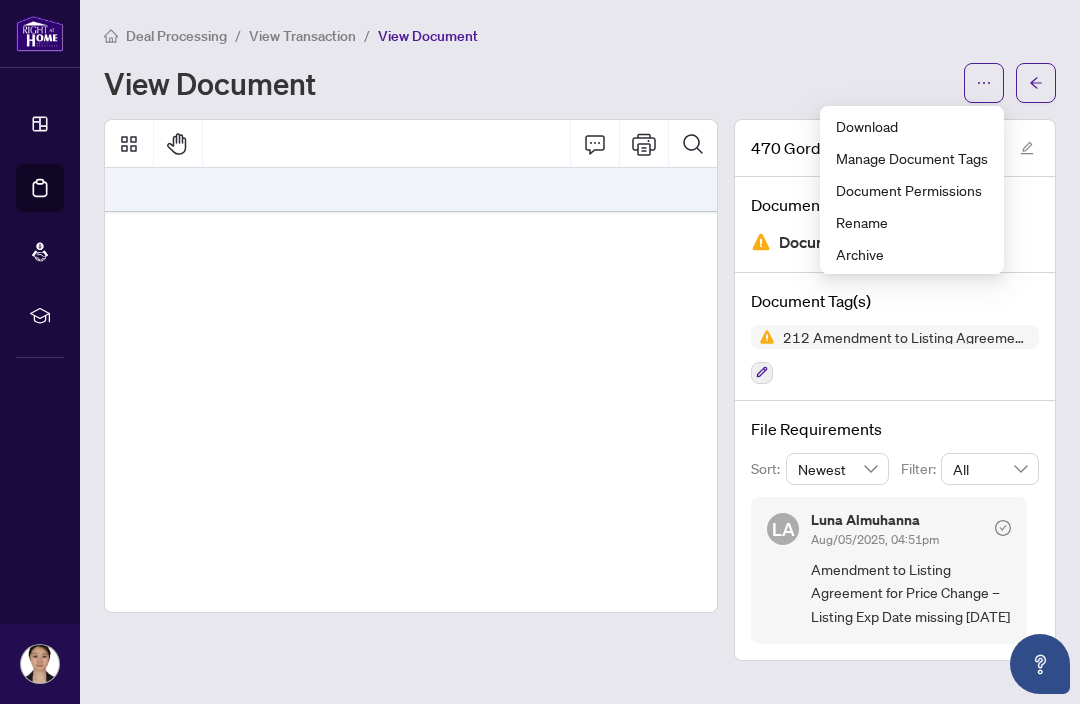 click on "Document Tag(s) 212 Amendment to Listing Agreement - Authority to Offer for Lease
Price Change/Extension/Amendments(s)" at bounding box center (895, 337) 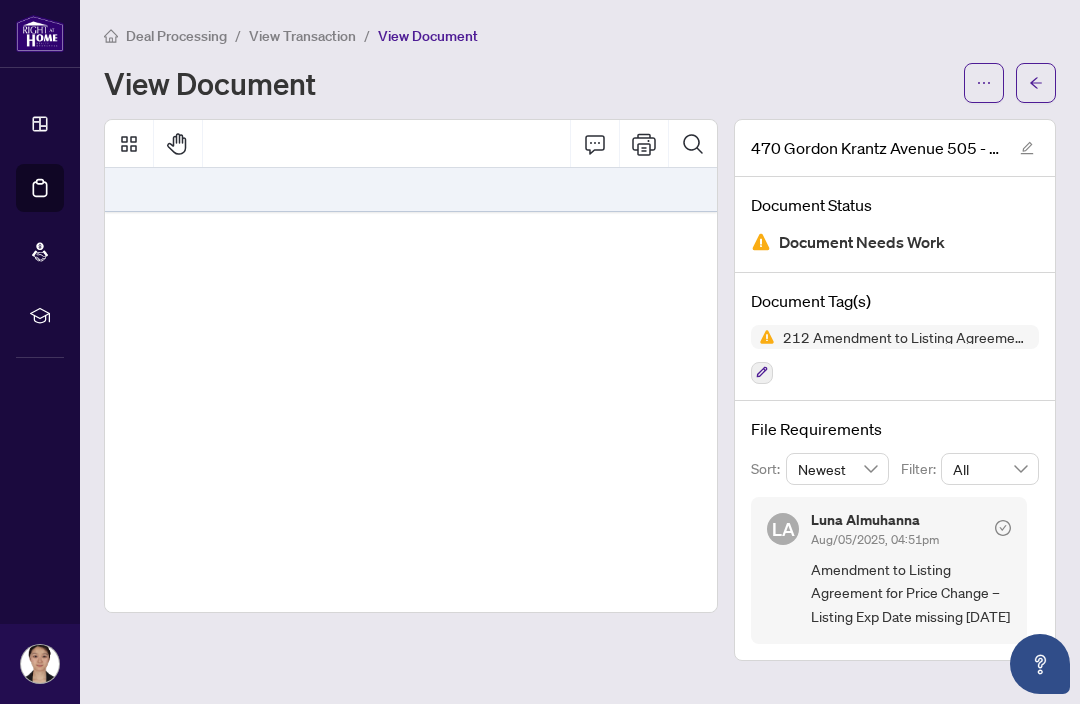 click 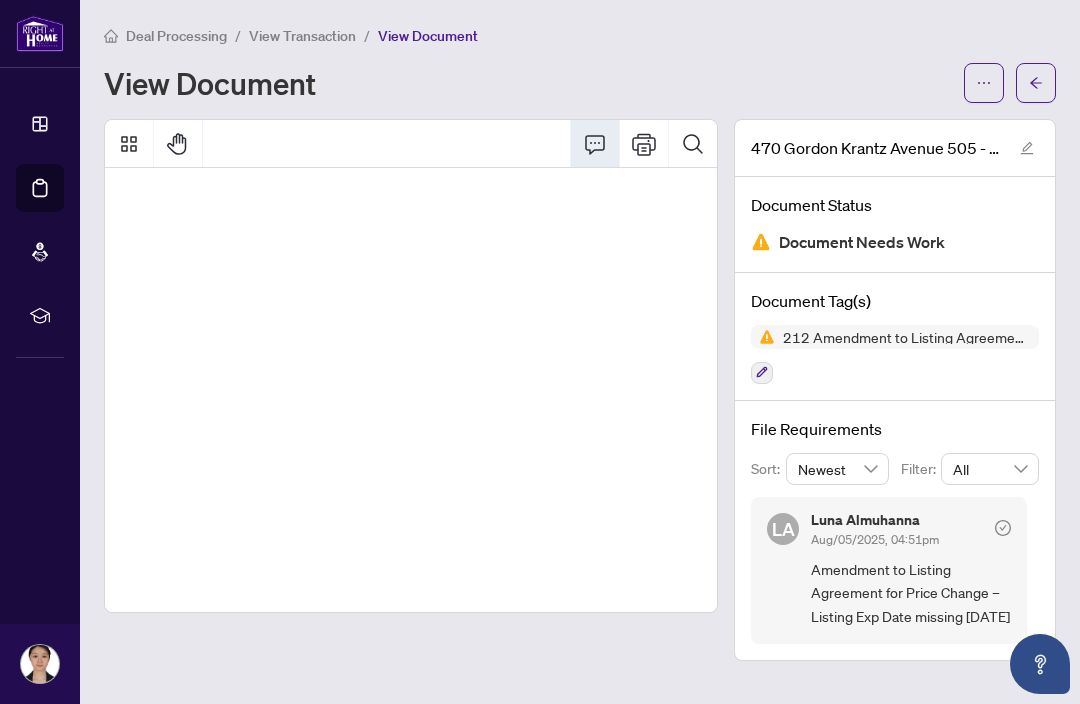 click at bounding box center [595, 144] 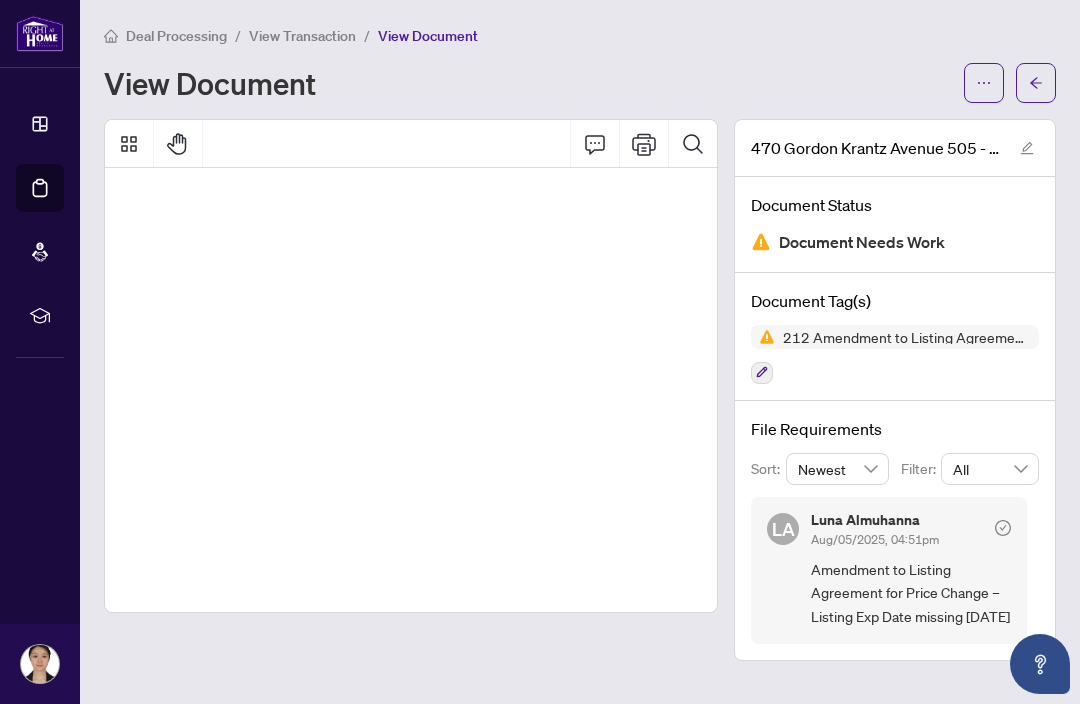 click 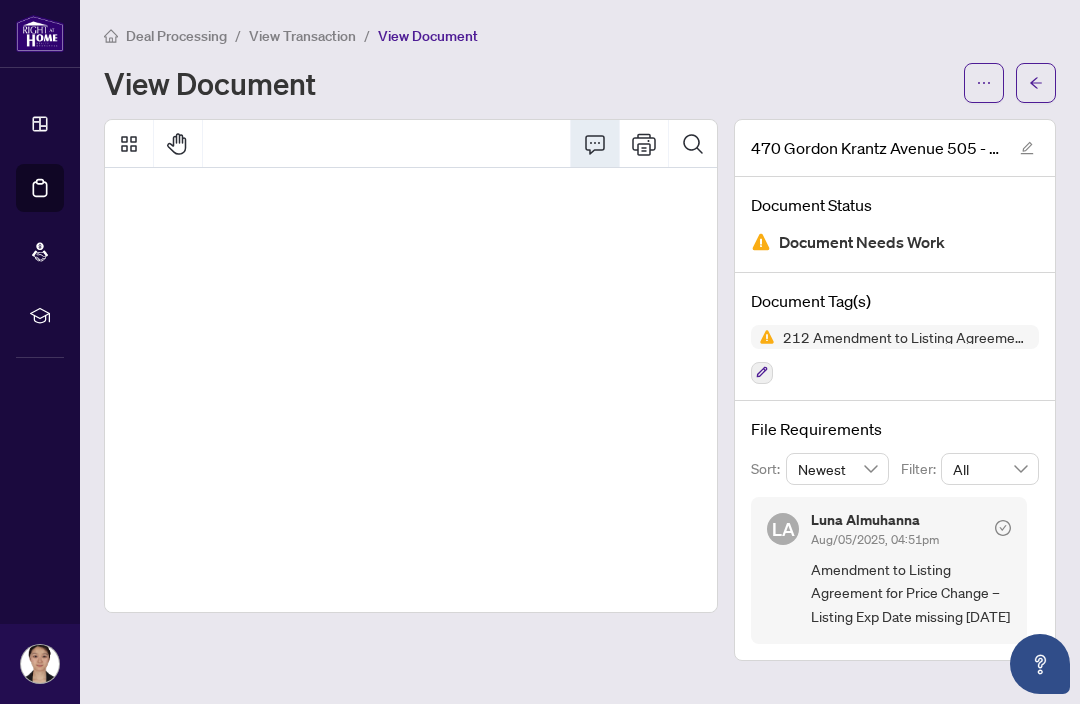 click 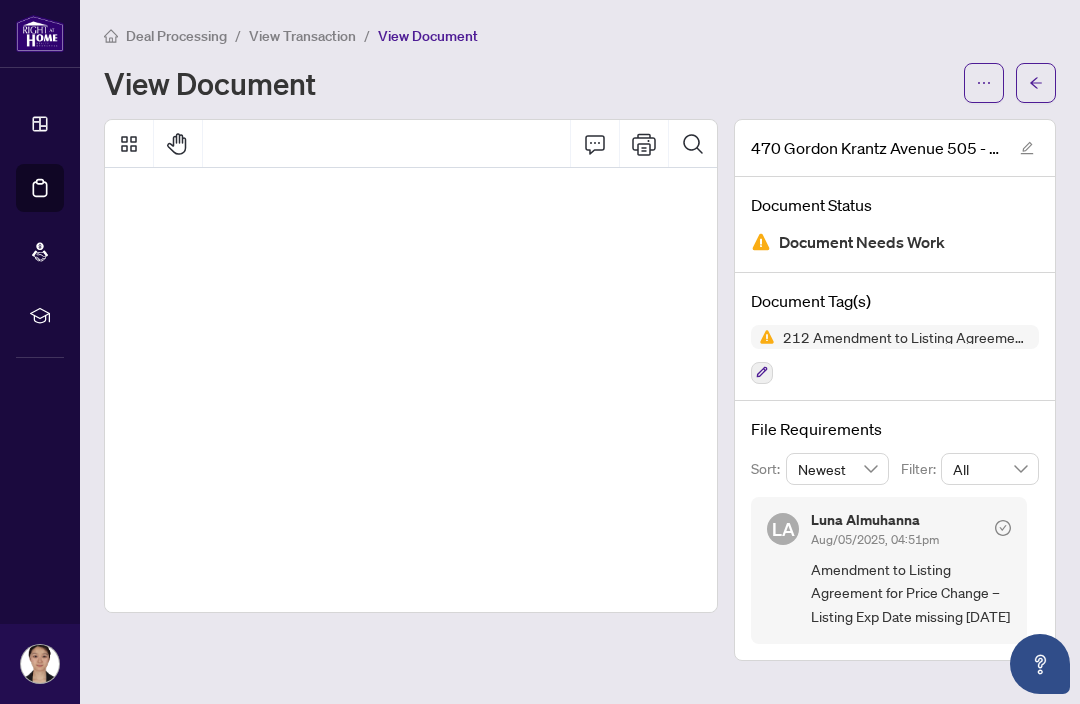 click 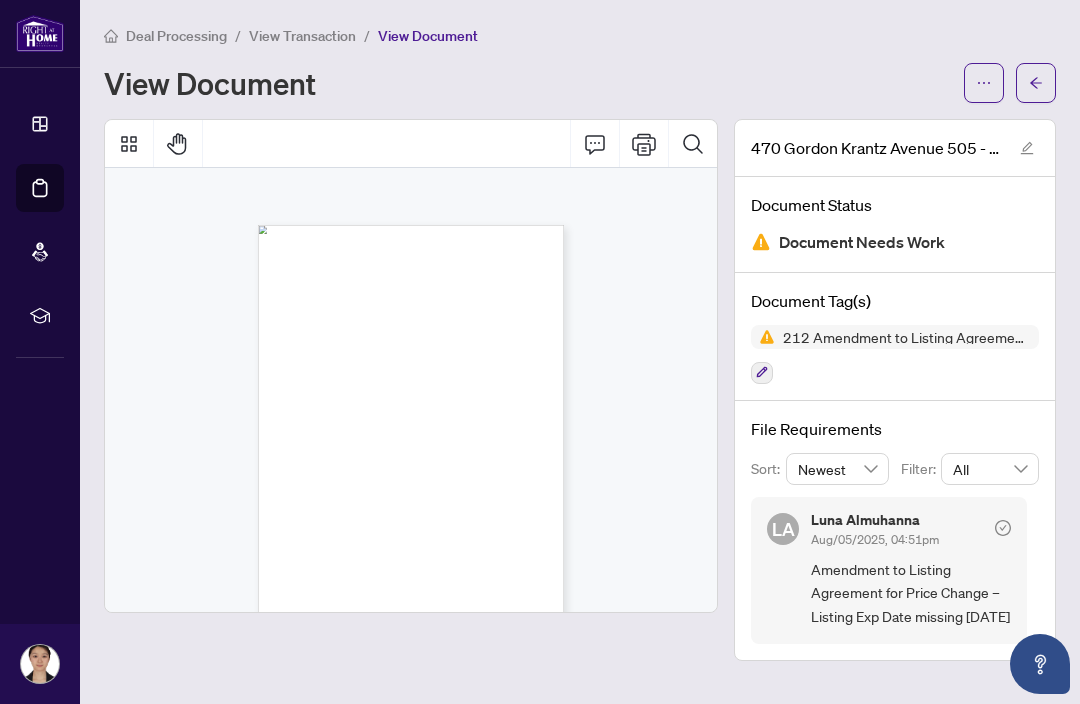 scroll, scrollTop: 0, scrollLeft: 0, axis: both 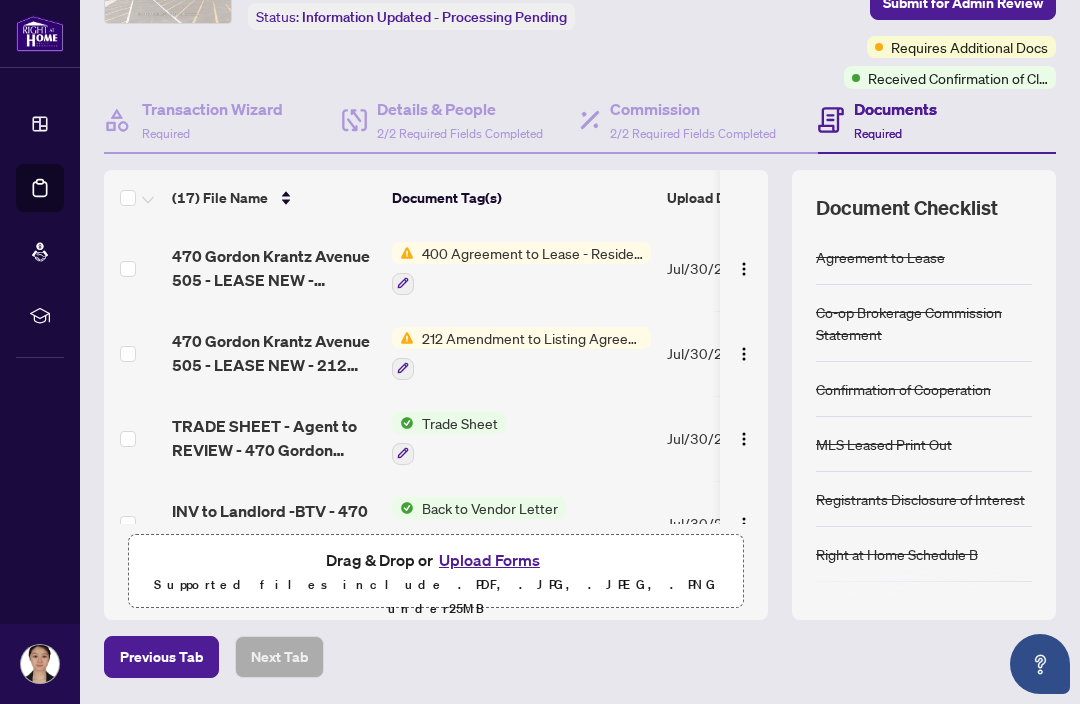 click on "470 Gordon Krantz Avenue 505 - LEASE NEW - 212 Amendment_2025-07-18 01_17_24.pdf" at bounding box center (274, 353) 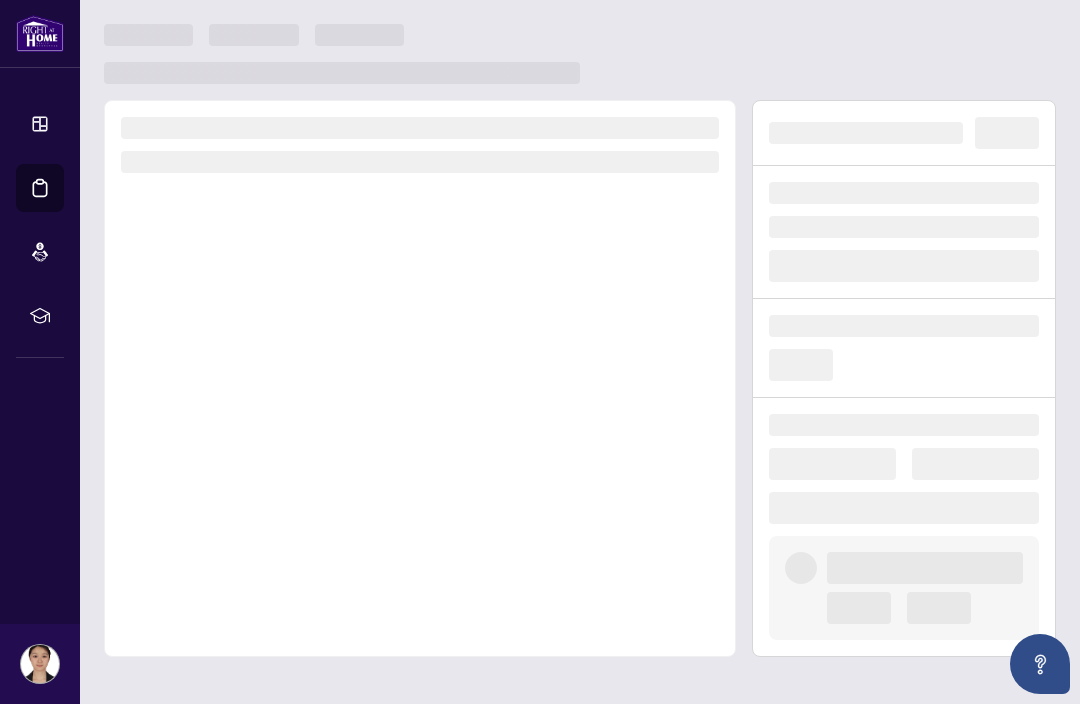 scroll, scrollTop: 0, scrollLeft: 0, axis: both 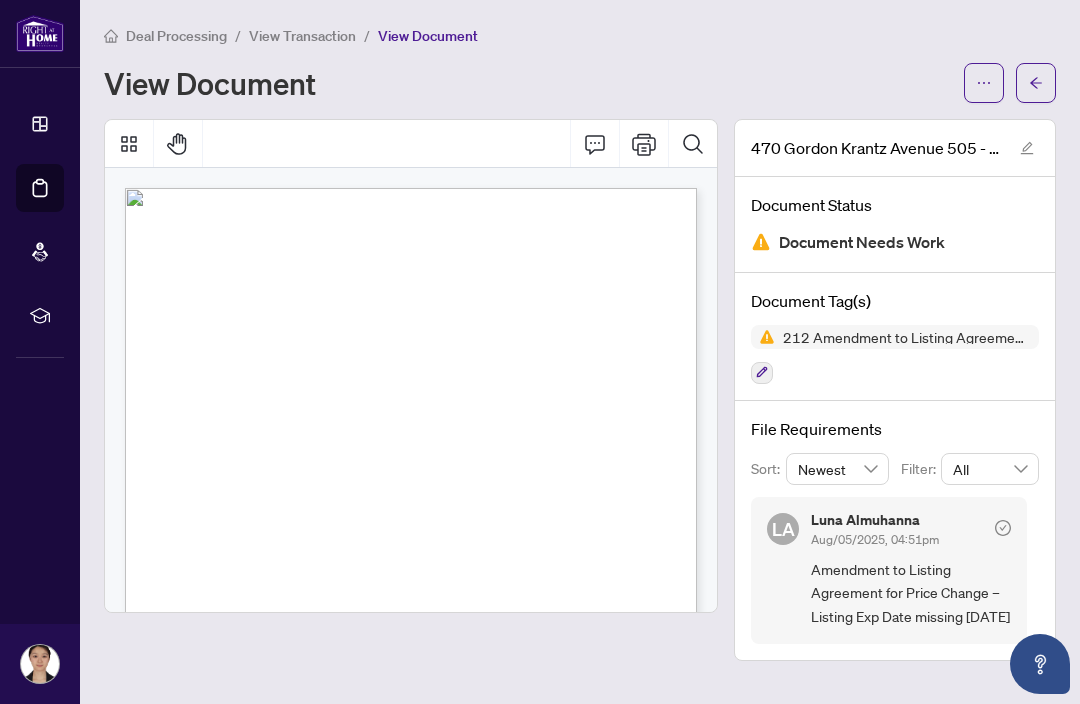 click 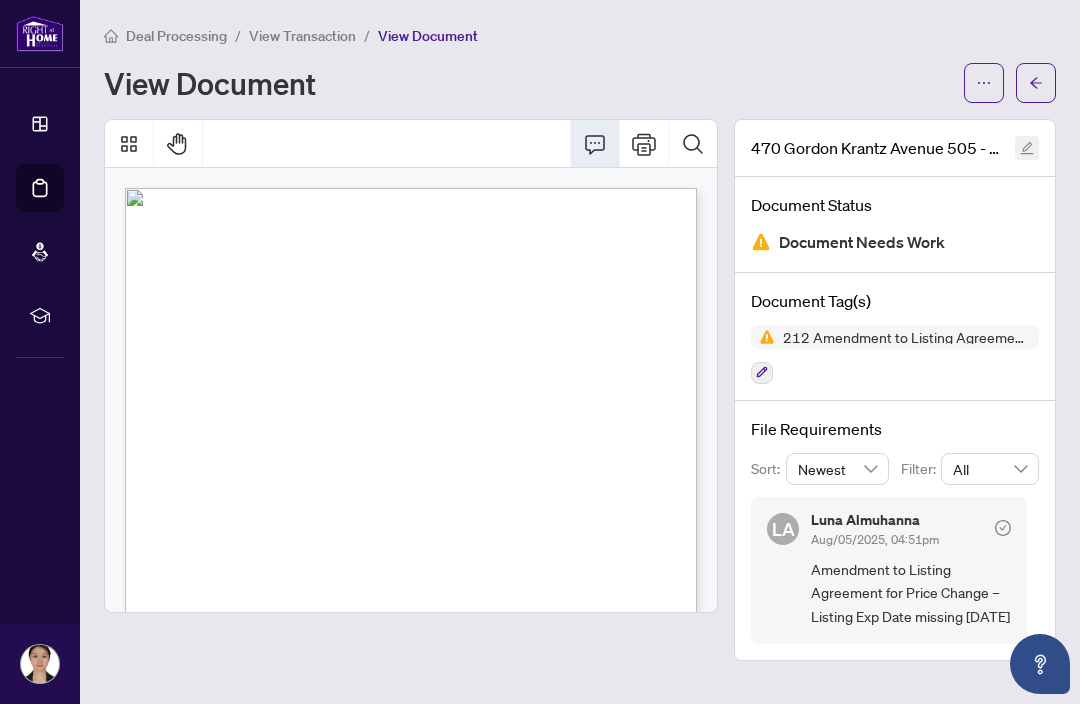 click 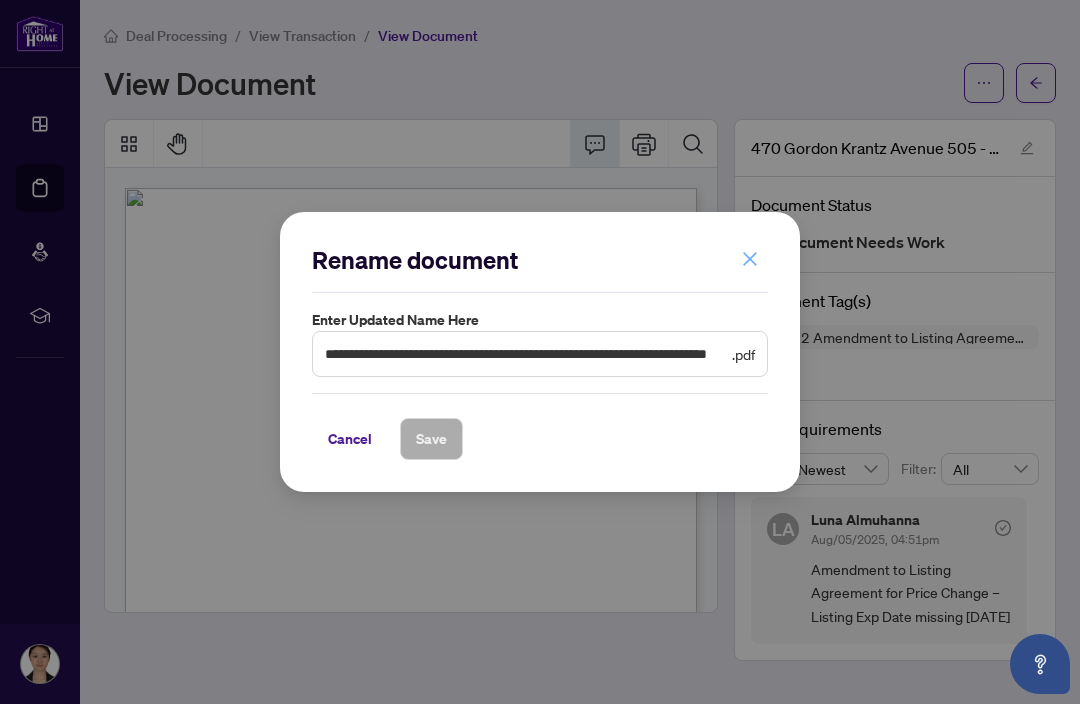 click 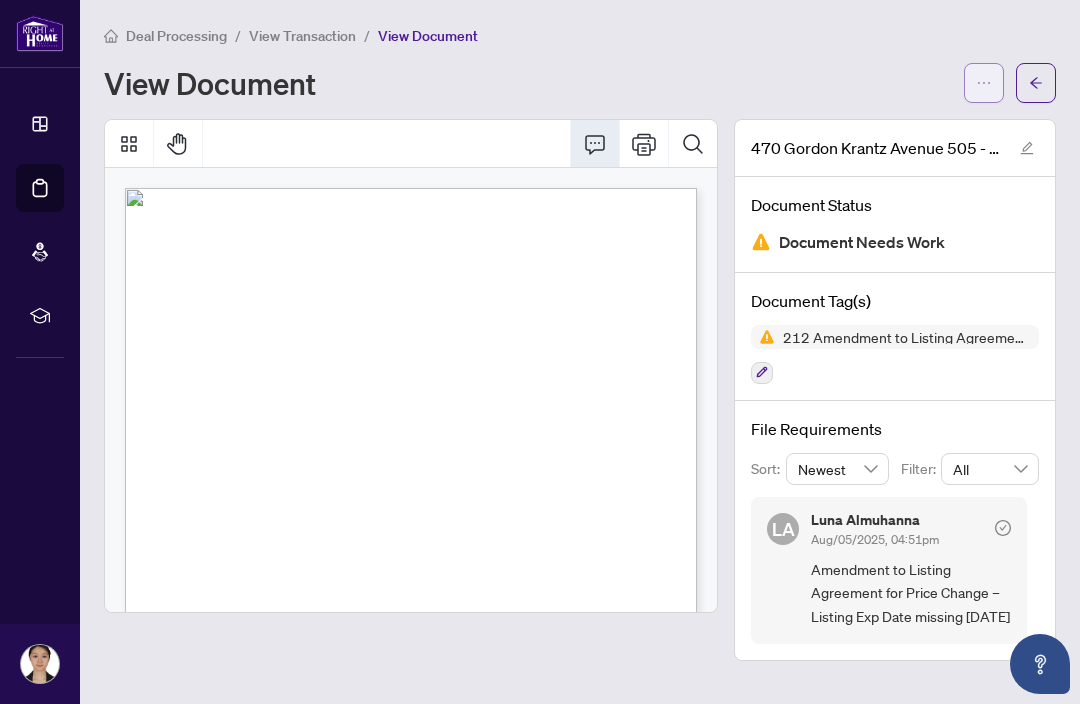 click at bounding box center [984, 83] 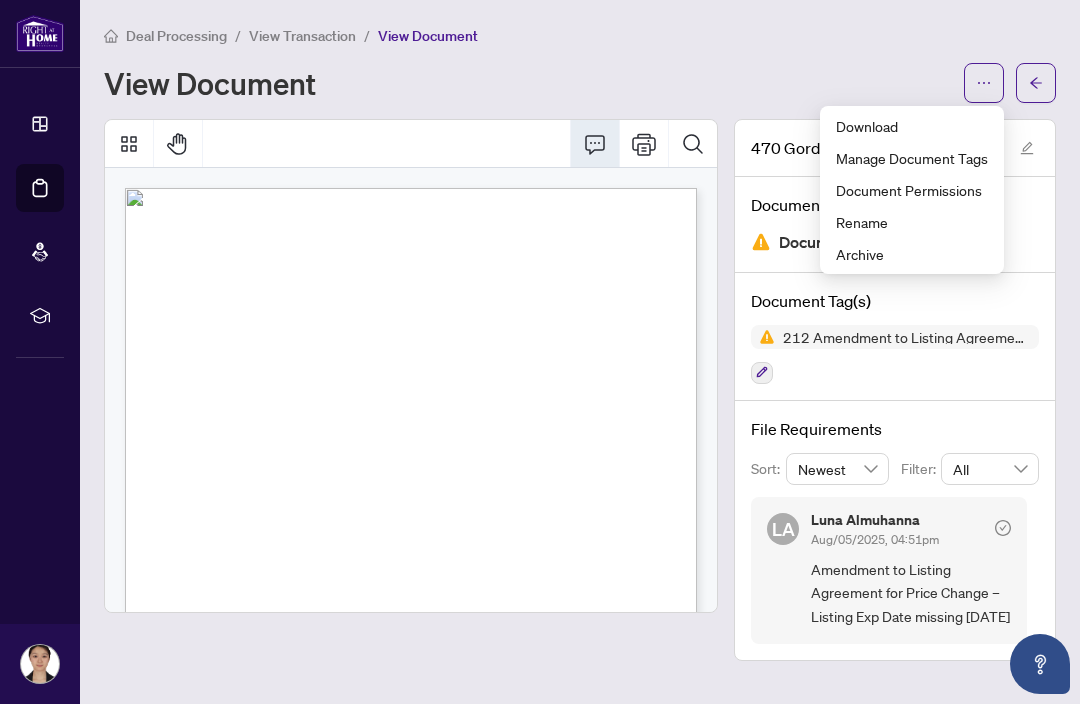 click on "File Requirements Sort: Newest Filter: All LA Luna Almuhanna Aug/05/2025, 04:51pm Amendment to Listing Agreement for Price Change – Listing Exp Date missing 08/31/2025" at bounding box center [895, 530] 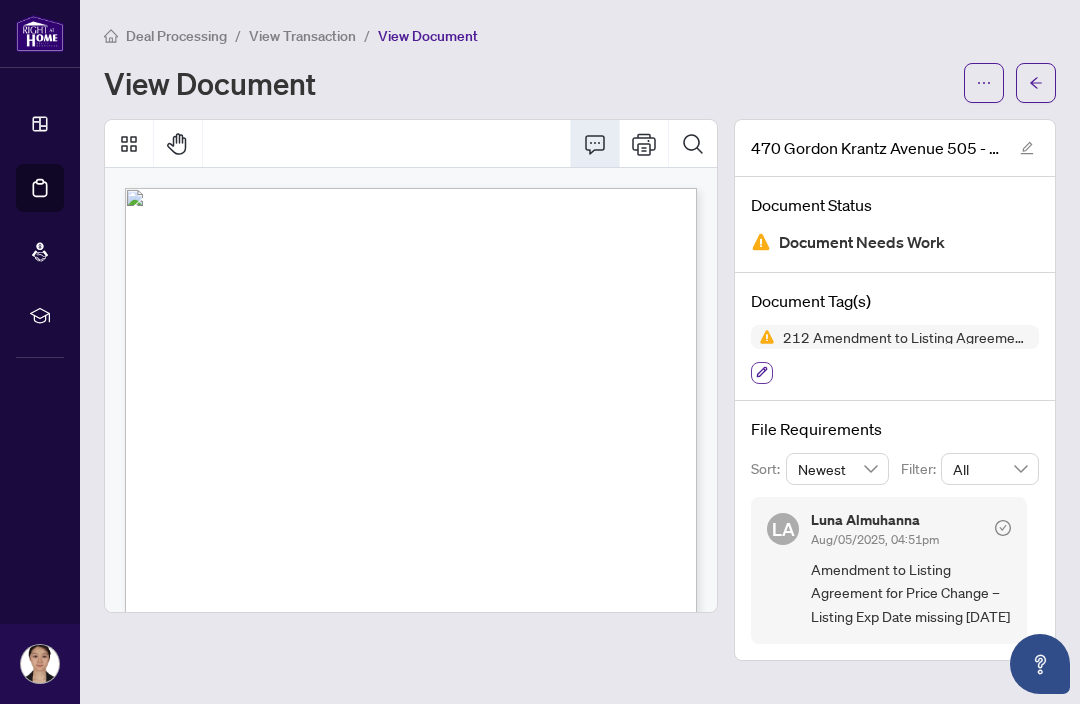 click at bounding box center (762, 373) 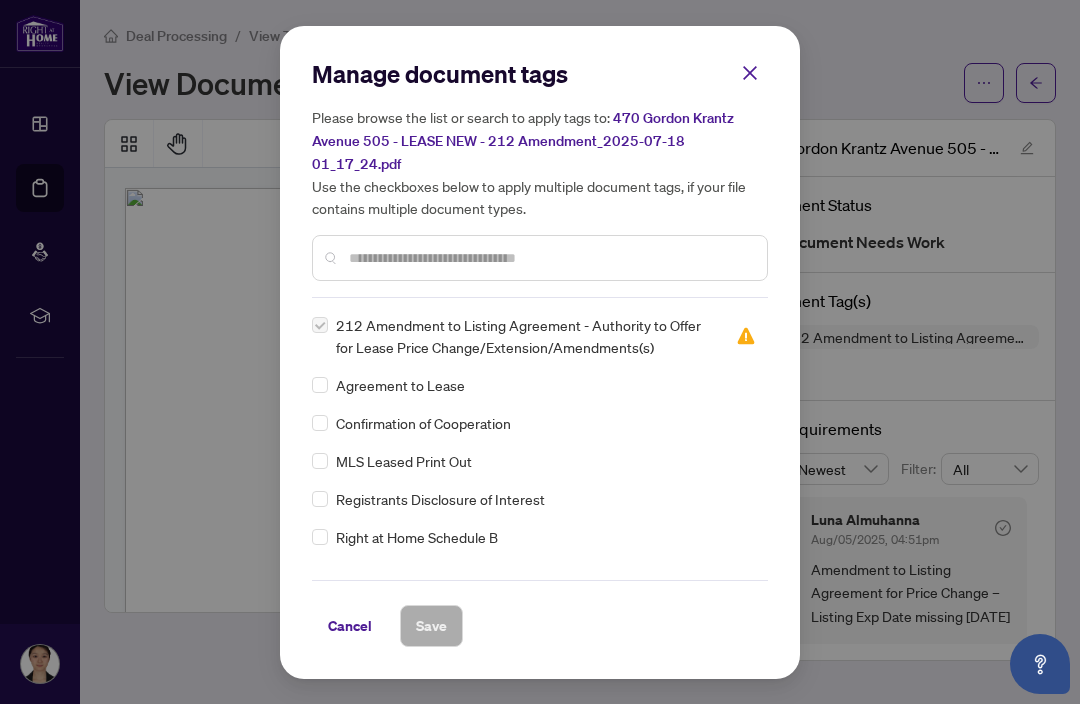 click on "Manage document tags Please browse the list or search to apply tags to:   470 Gordon Krantz Avenue 505 - LEASE NEW - 212 Amendment_2025-07-18 01_17_24.pdf   Use the checkboxes below to apply multiple document tags, if your file contains multiple document types.   212 Amendment to Listing Agreement - Authority to Offer for Lease
Price Change/Extension/Amendments(s) Agreement to Lease Confirmation of Cooperation MLS Leased Print Out Registrants Disclosure of Interest Right at Home Schedule B Trade Sheet Co-op Brokerage Commission Statement 1st Page of the APS Advance Paperwork Agent Correspondence Agreement of Assignment of Purchase and Sale Agreement of Purchase and Sale Agreement to Cooperate /Broker Referral Articles of Incorporation Back to Vendor Letter Belongs to Another Transaction Builder's Consent Buyer Designated Representation Agreement Buyer Designated Representation Agreement Buyers Lawyer Information Certificate of Estate Trustee(s) Client Refused to Sign Closing Date Change Co-op EFT Duplicate OK" at bounding box center (540, 352) 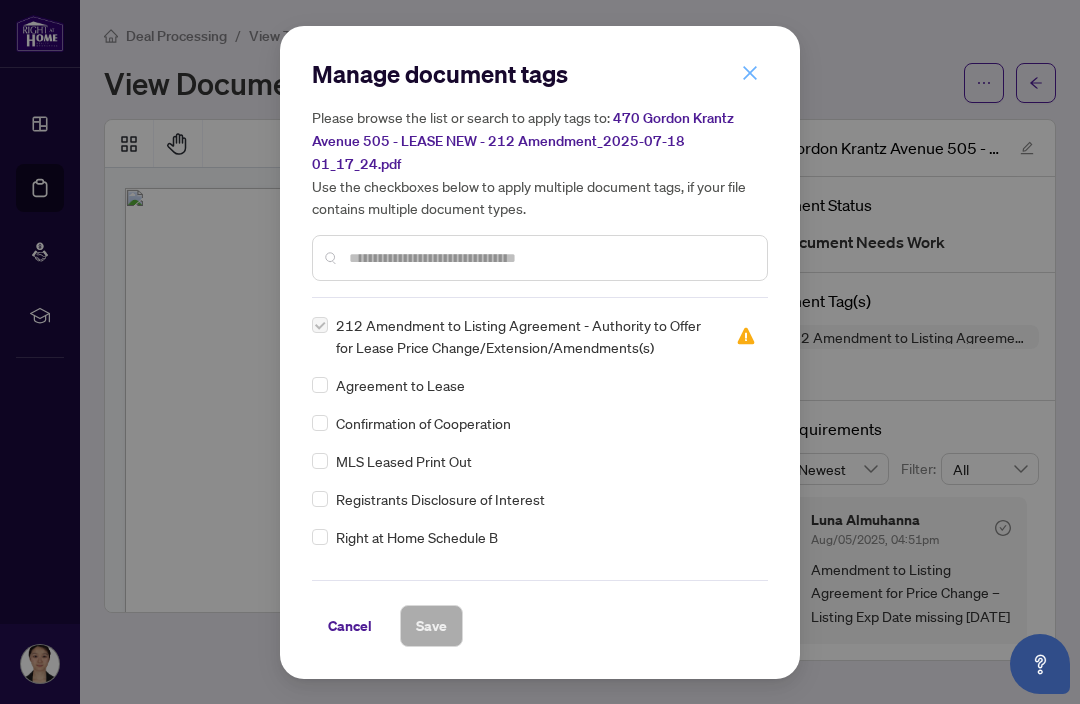 click at bounding box center [750, 73] 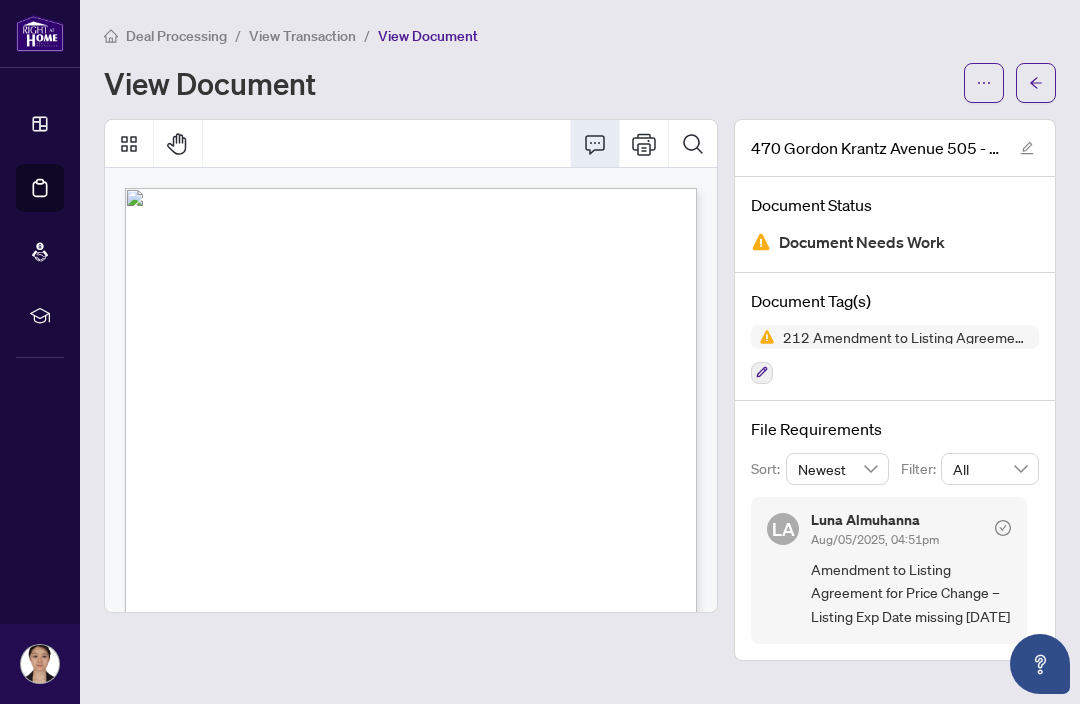scroll, scrollTop: 0, scrollLeft: 0, axis: both 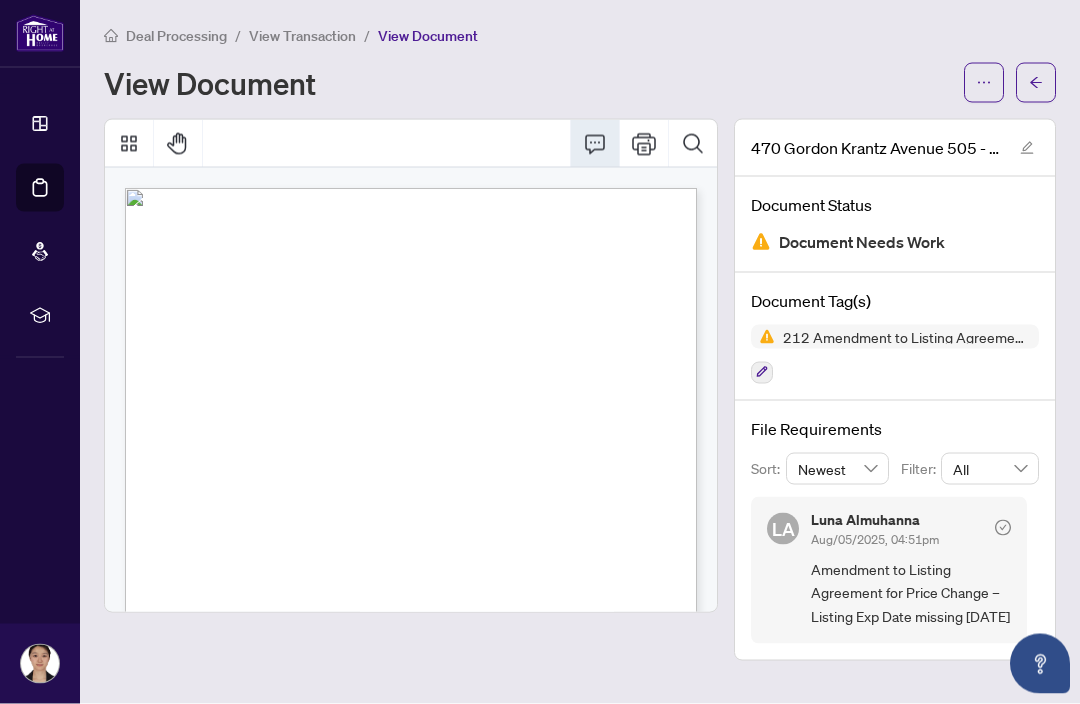 click at bounding box center (1003, 526) 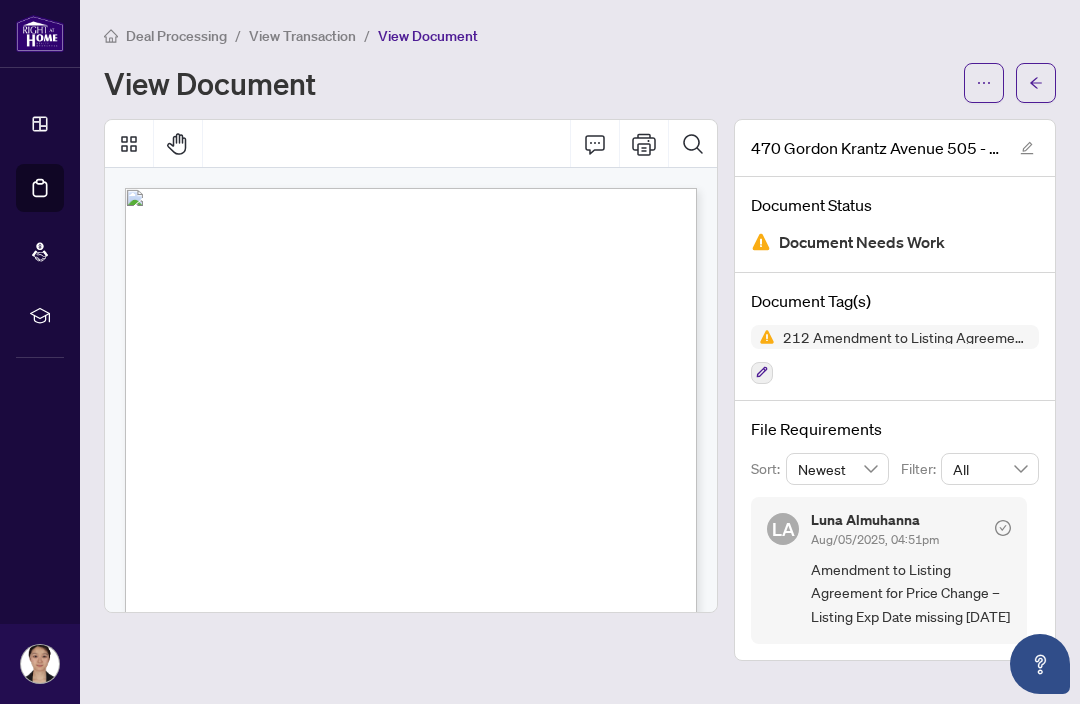 click on "View Transaction" at bounding box center (302, 36) 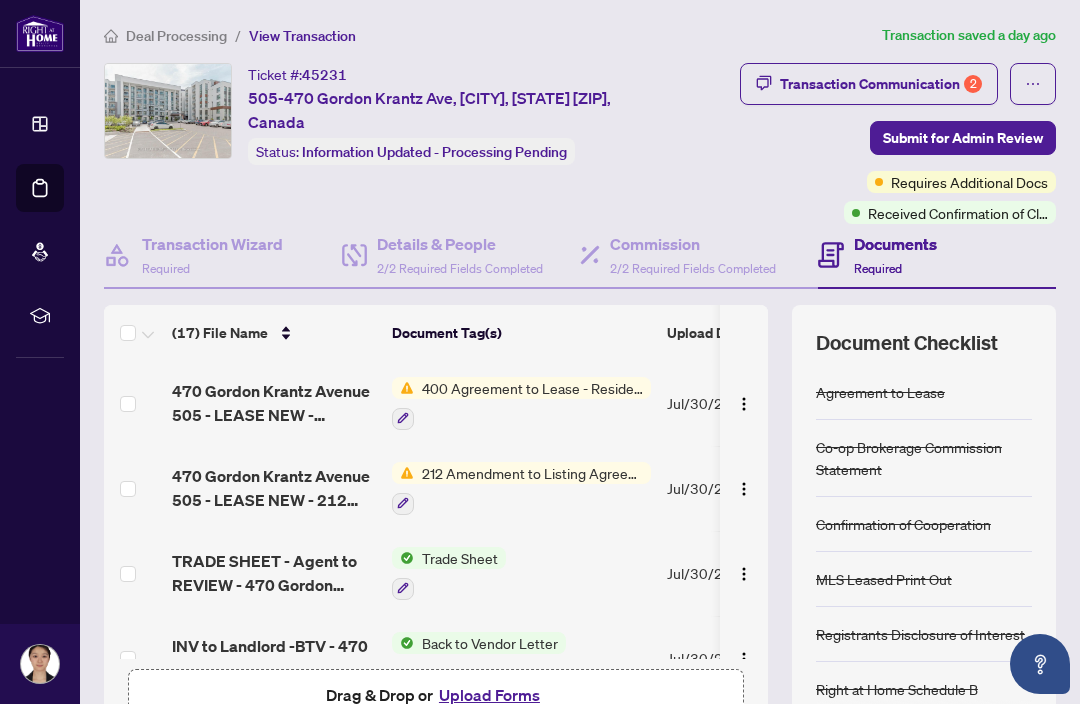 scroll, scrollTop: 0, scrollLeft: 0, axis: both 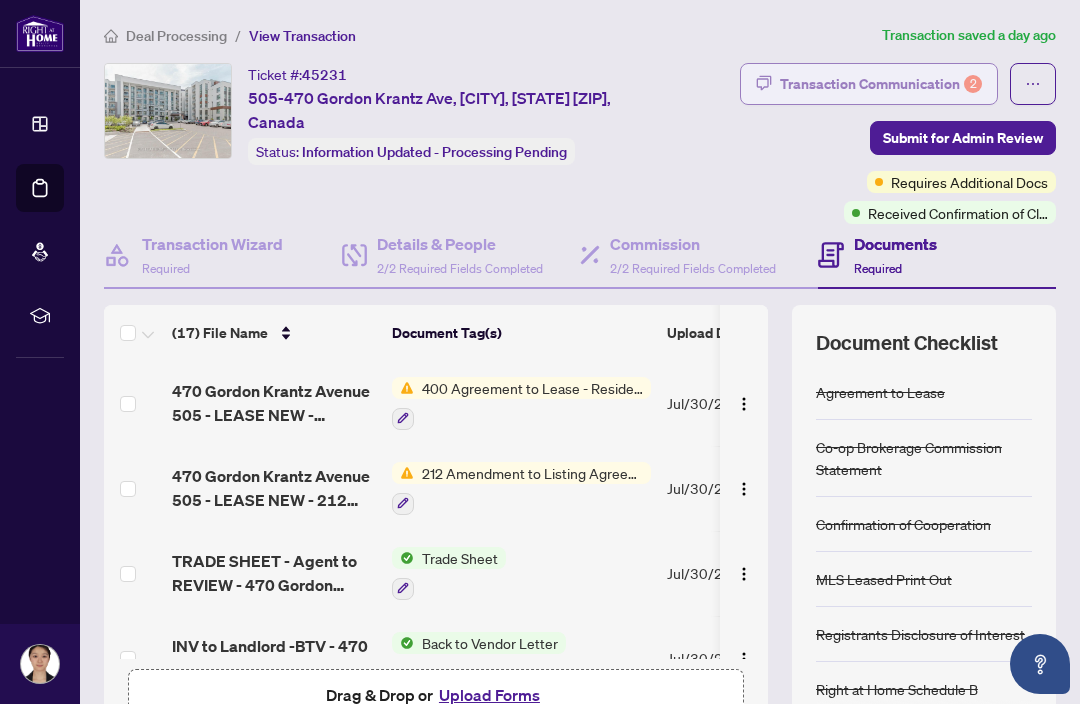 click on "Transaction Communication 2" at bounding box center (881, 84) 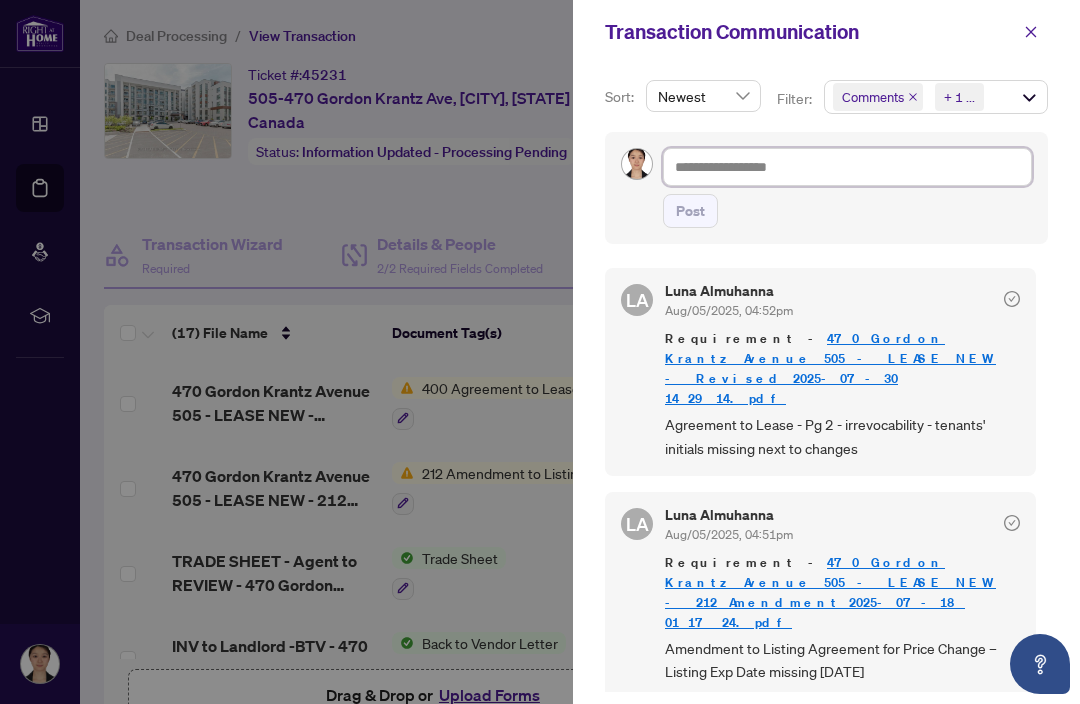 click at bounding box center (847, 167) 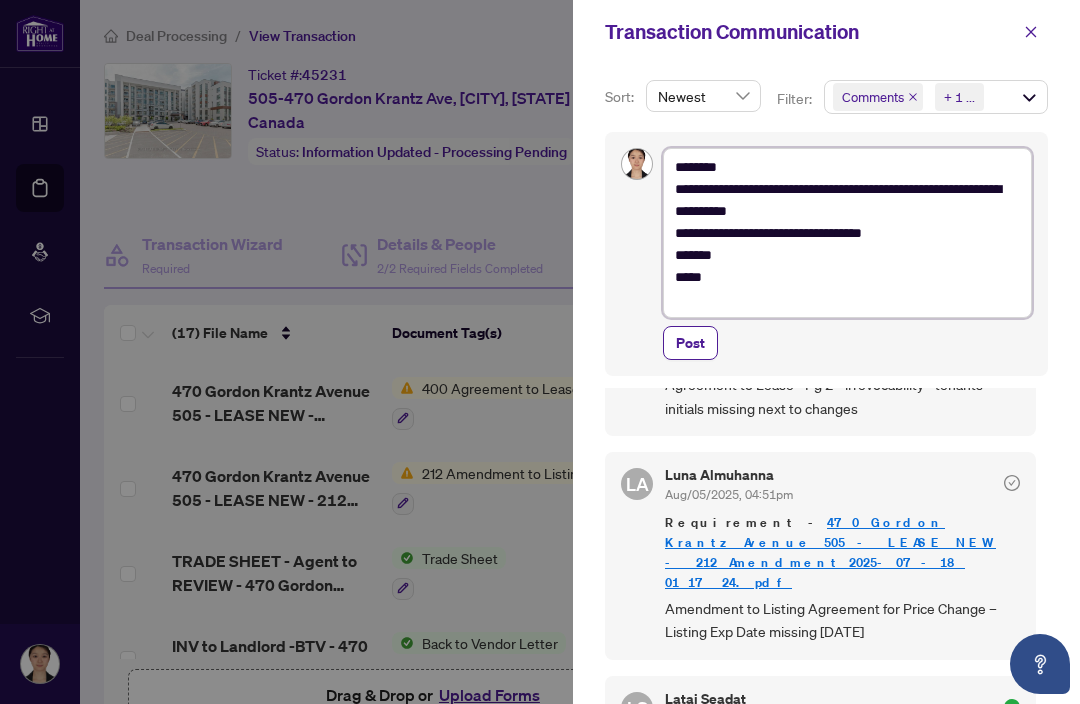 scroll, scrollTop: 174, scrollLeft: 0, axis: vertical 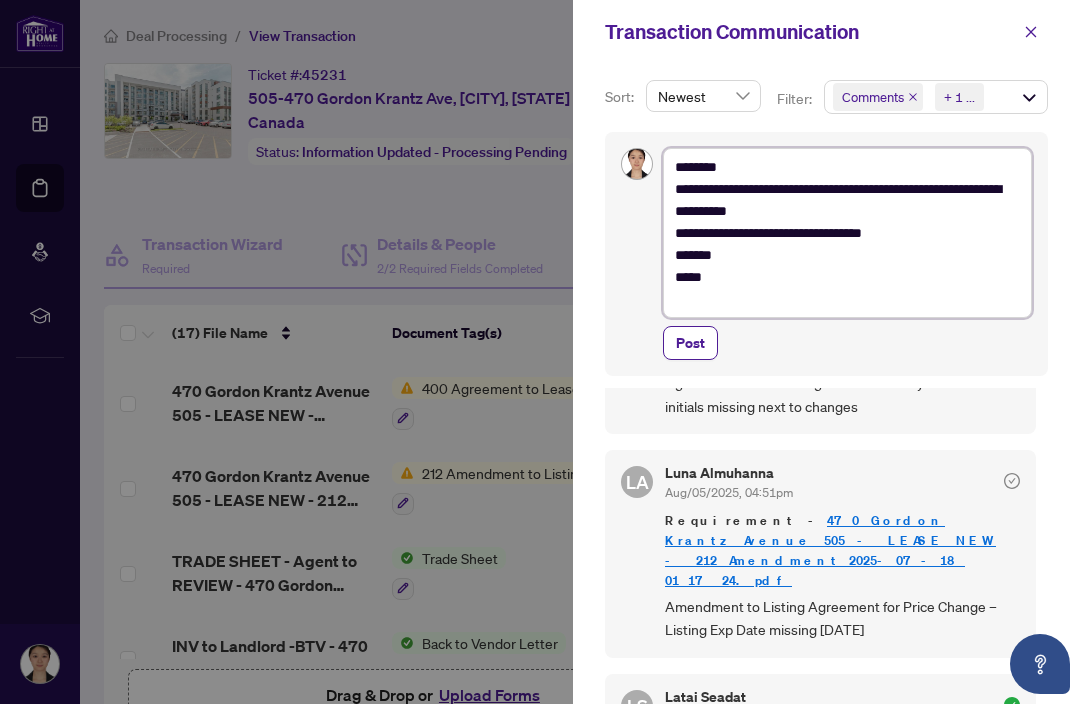 type on "**********" 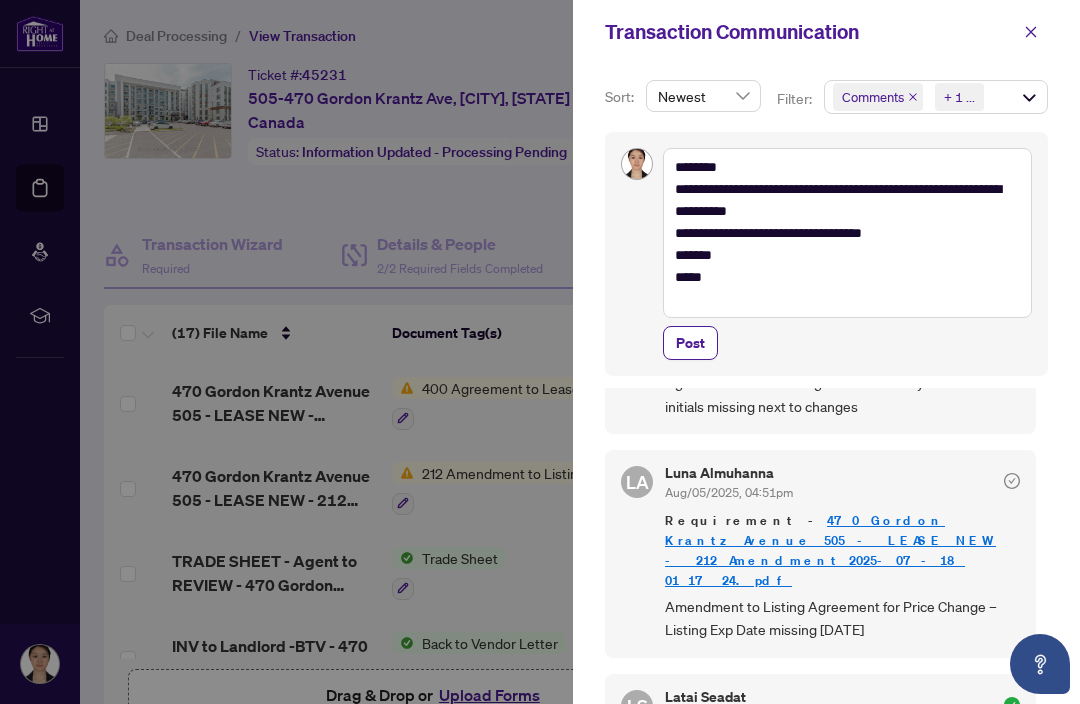 click on "Amendment to Listing Agreement for Price Change – Listing Exp Date missing [DATE]" at bounding box center (842, 618) 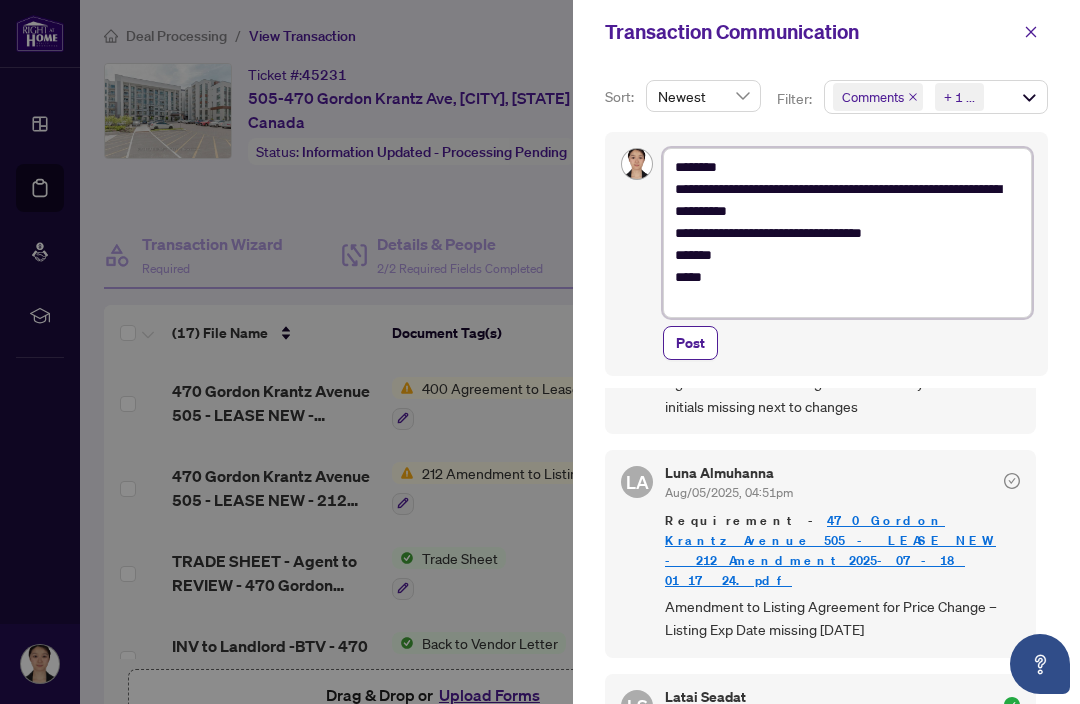 click on "**********" at bounding box center [847, 233] 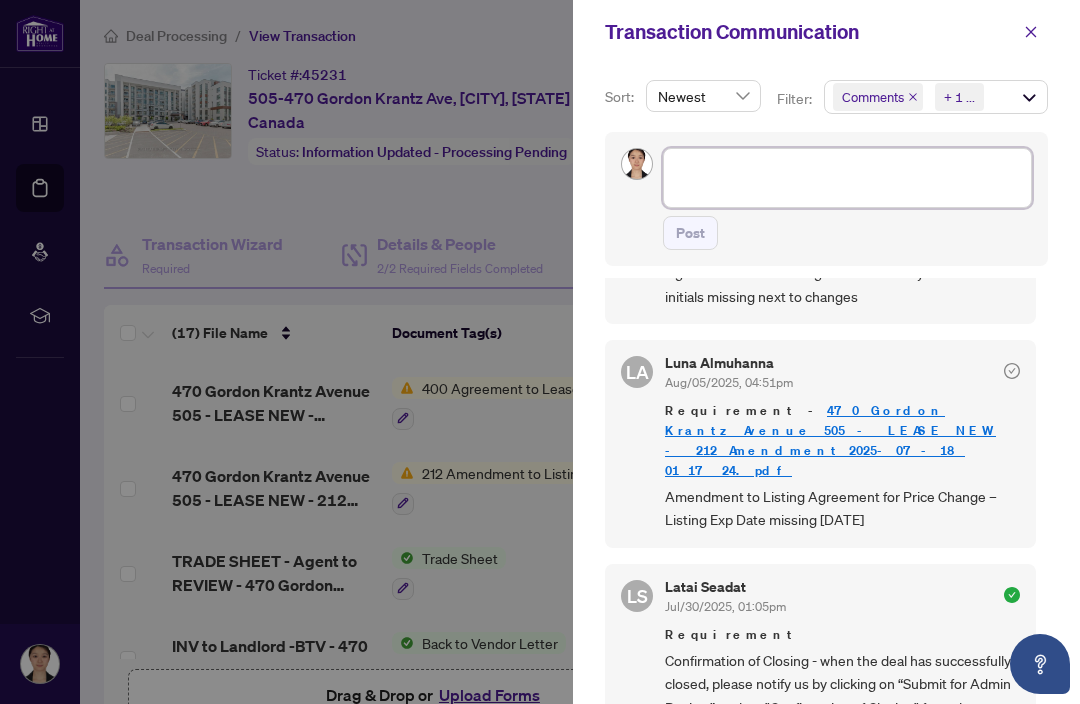 click at bounding box center (847, 178) 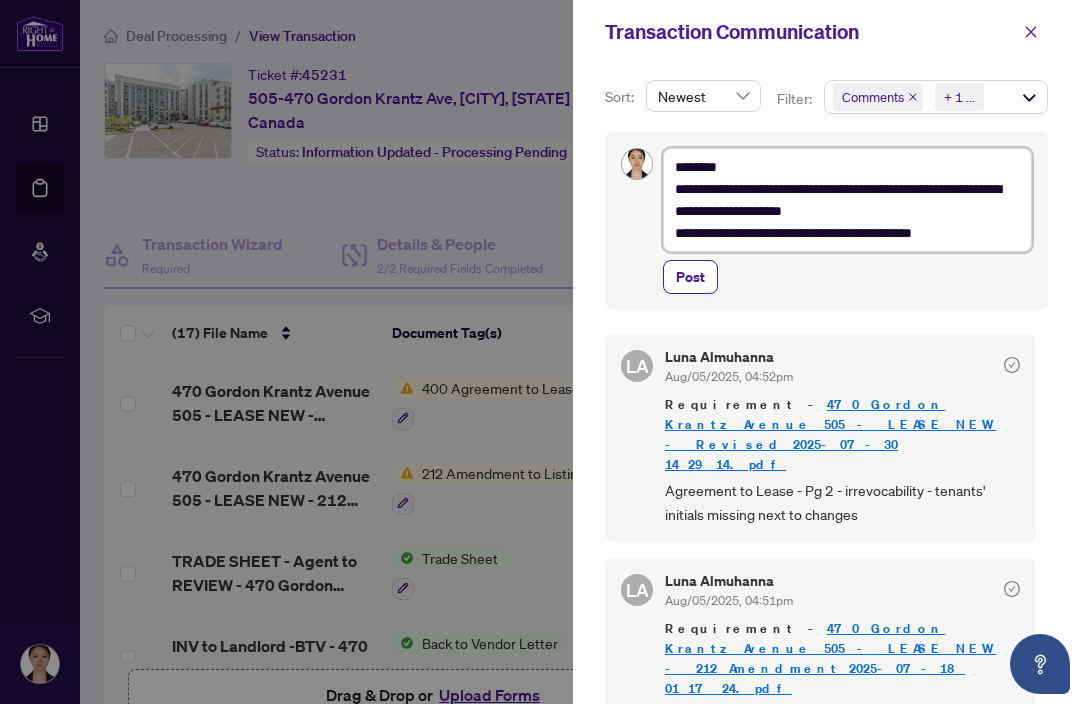 scroll, scrollTop: 0, scrollLeft: 0, axis: both 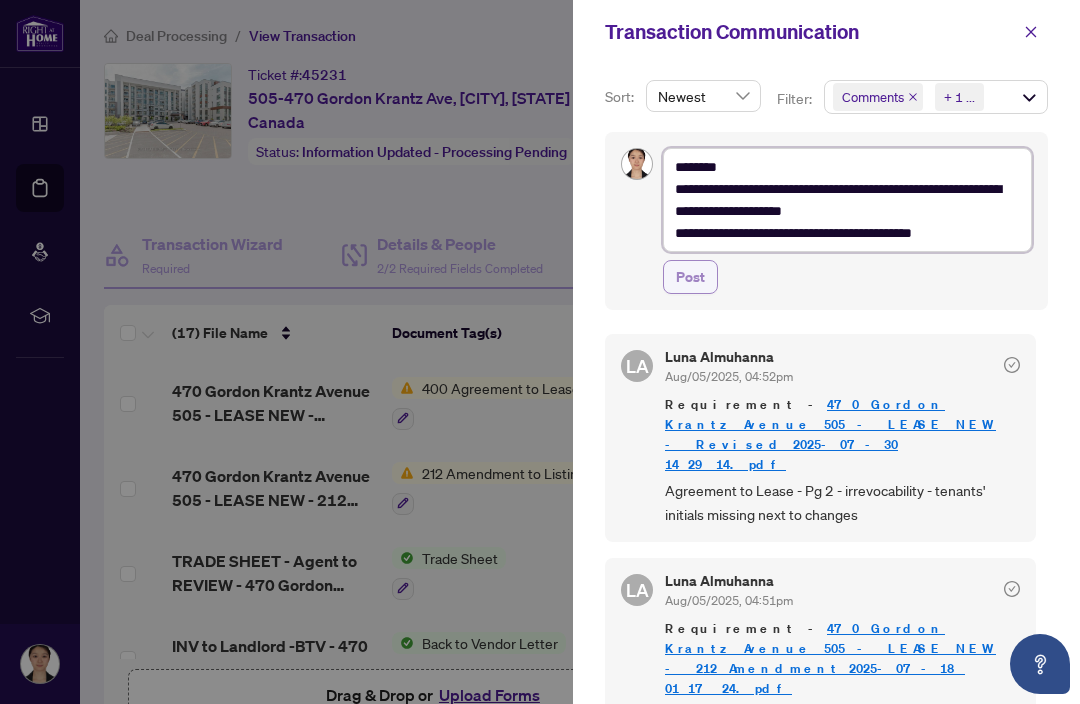 type on "**********" 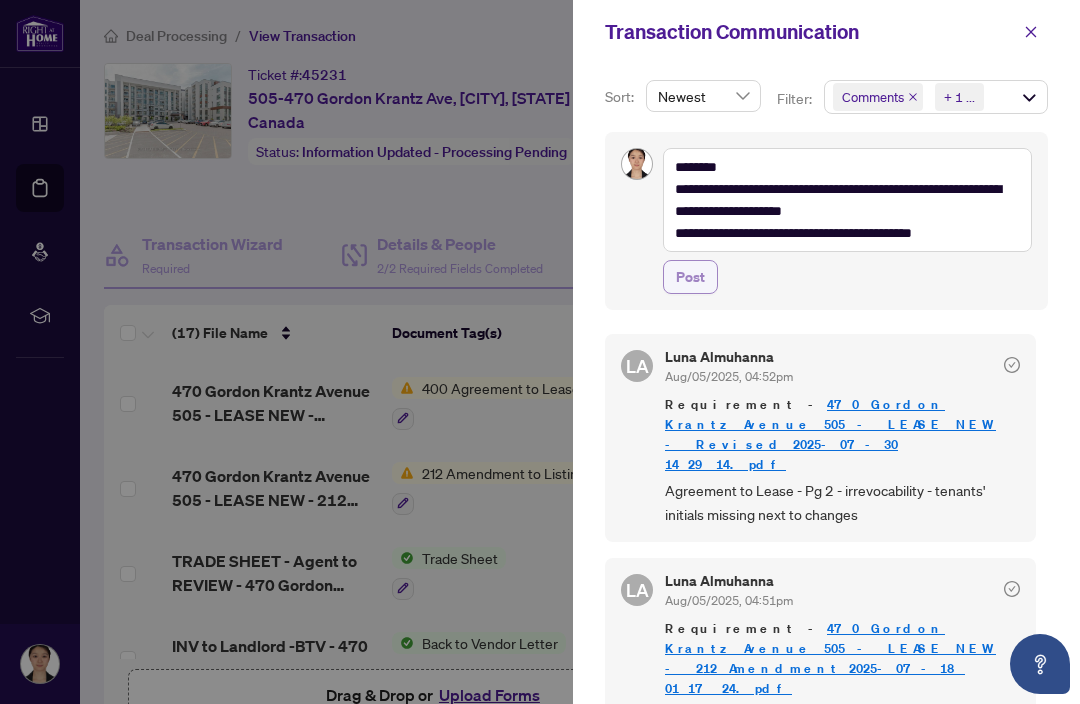 click on "Post" at bounding box center (690, 277) 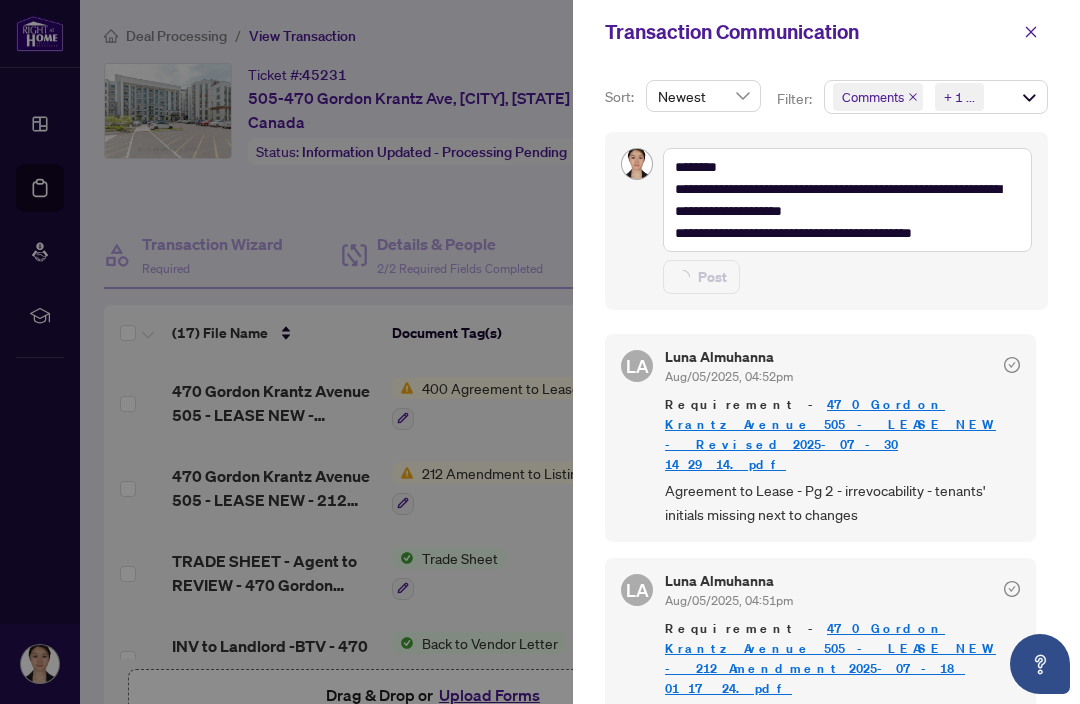 type on "**********" 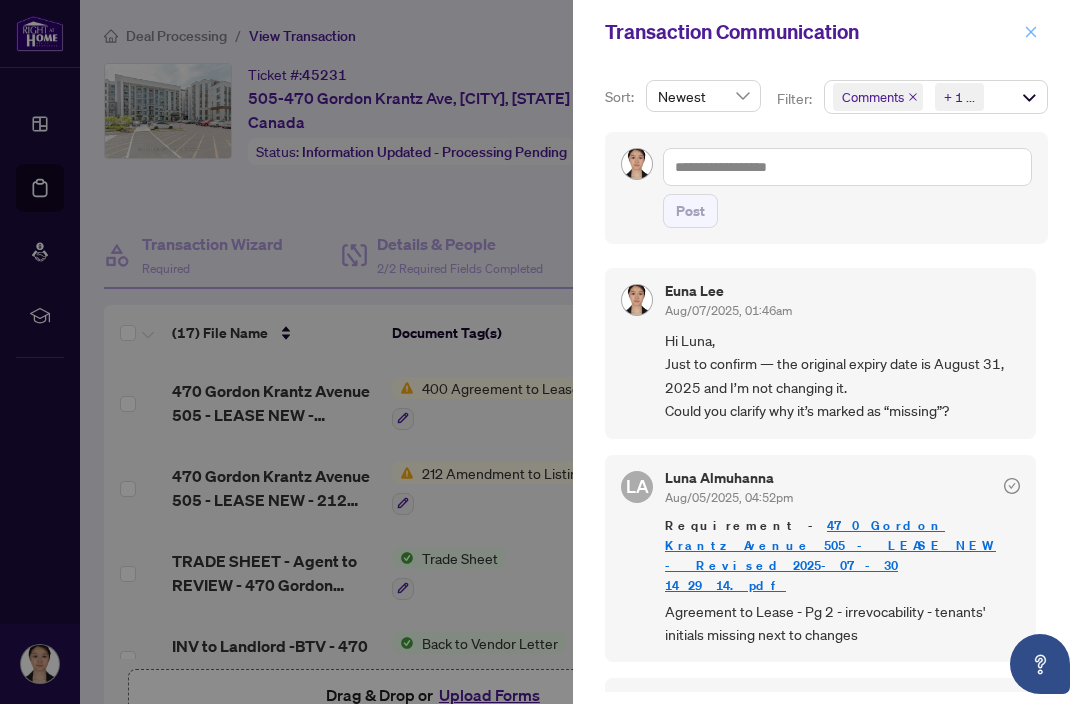click at bounding box center [1031, 32] 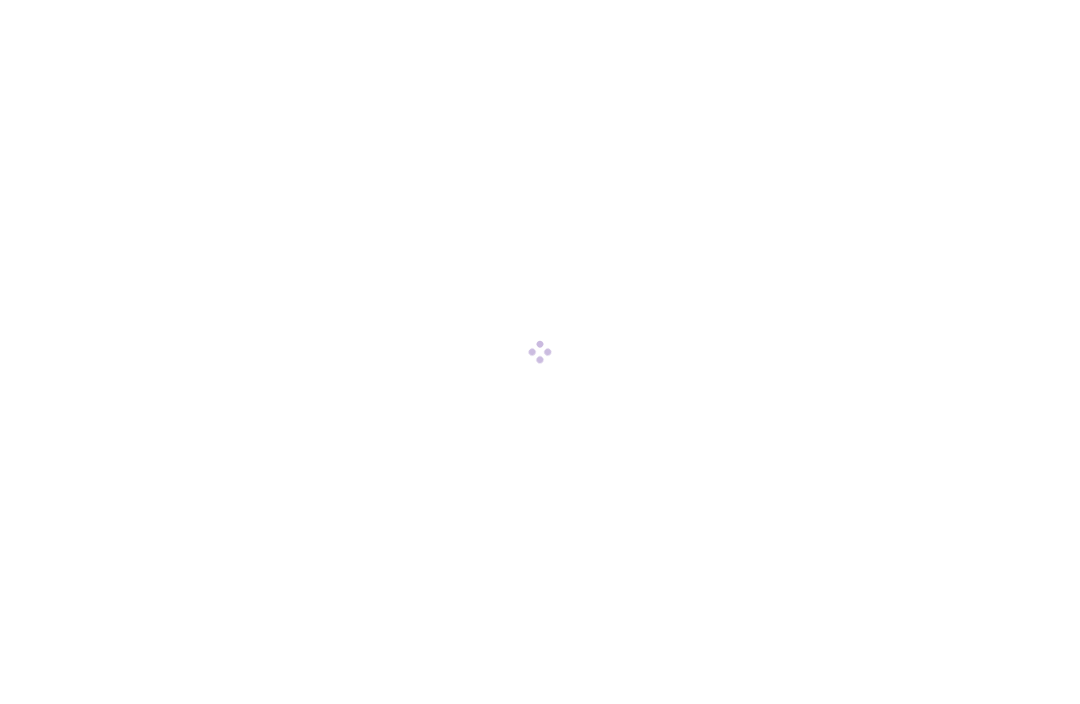 scroll, scrollTop: 0, scrollLeft: 0, axis: both 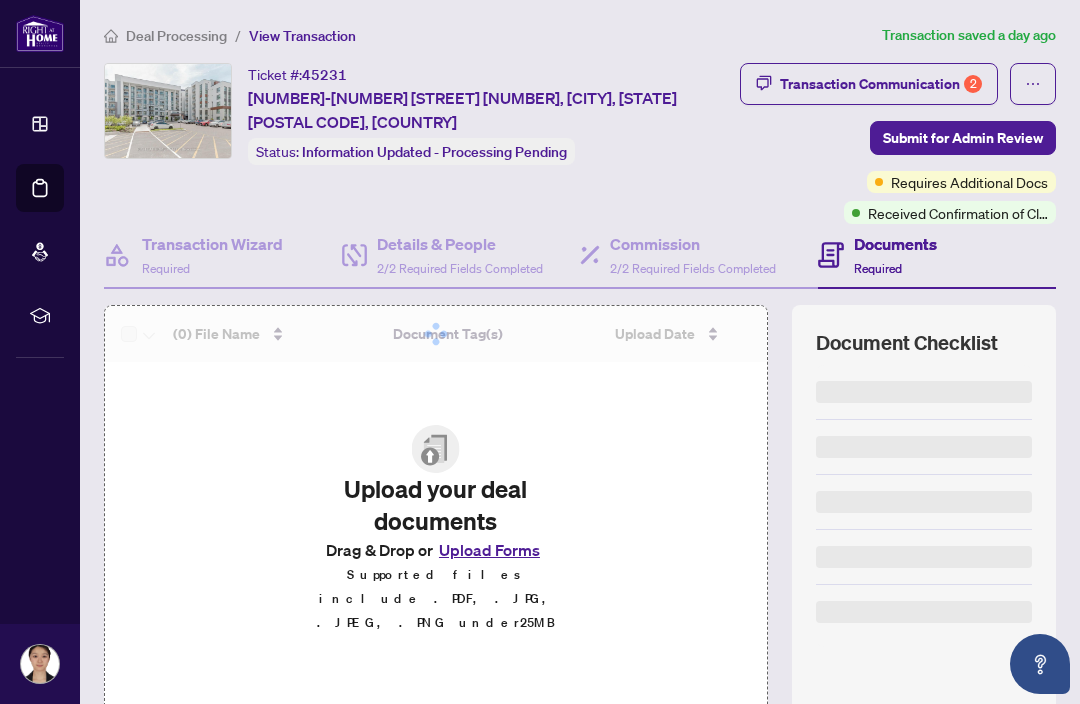 click on "Upload your deal documents Drag & Drop or Upload Forms Supported files include   .PDF, .JPG, .JPEG, .PNG   under  25 MB" at bounding box center [435, 530] 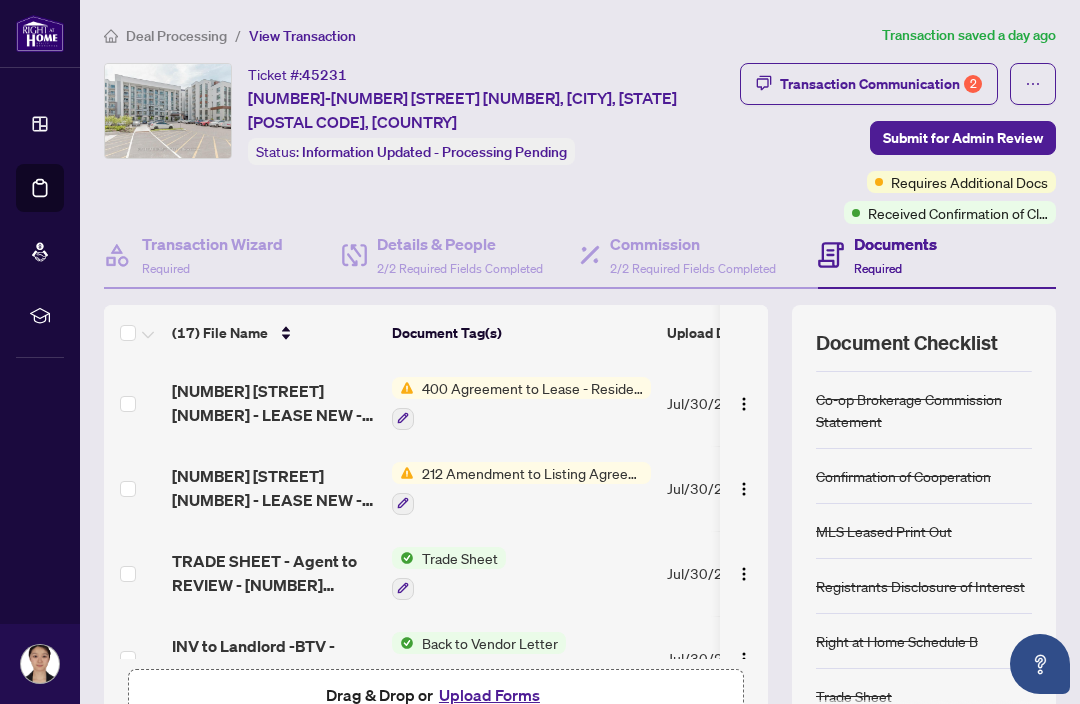 scroll, scrollTop: 48, scrollLeft: 0, axis: vertical 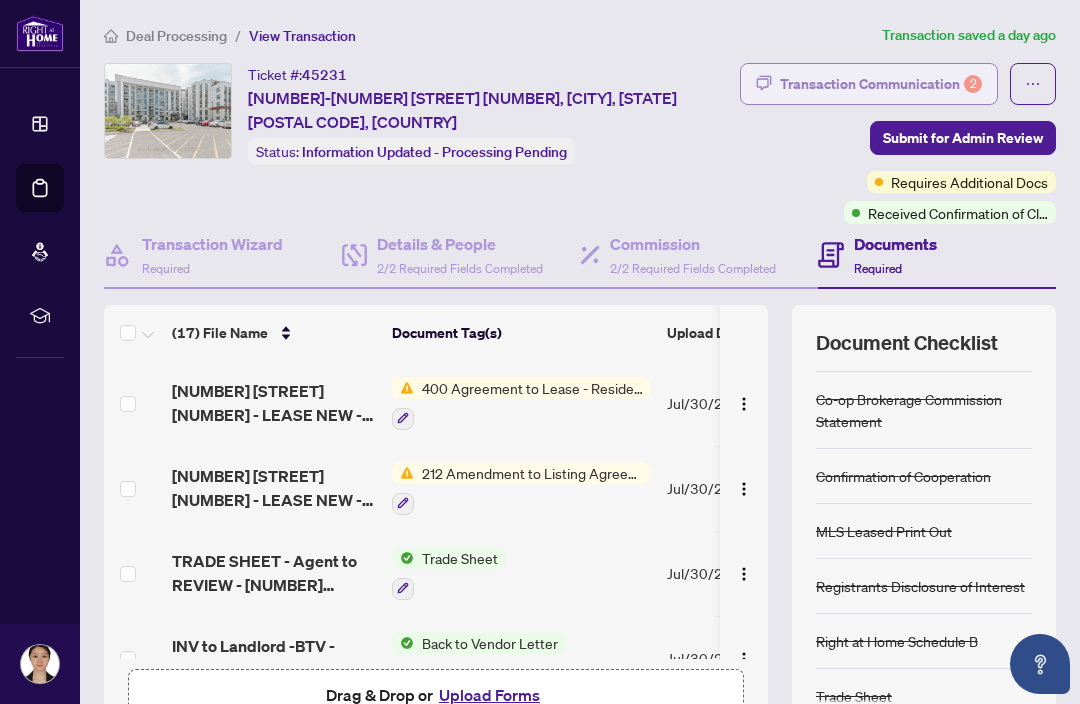click on "Transaction Communication 2" at bounding box center [881, 84] 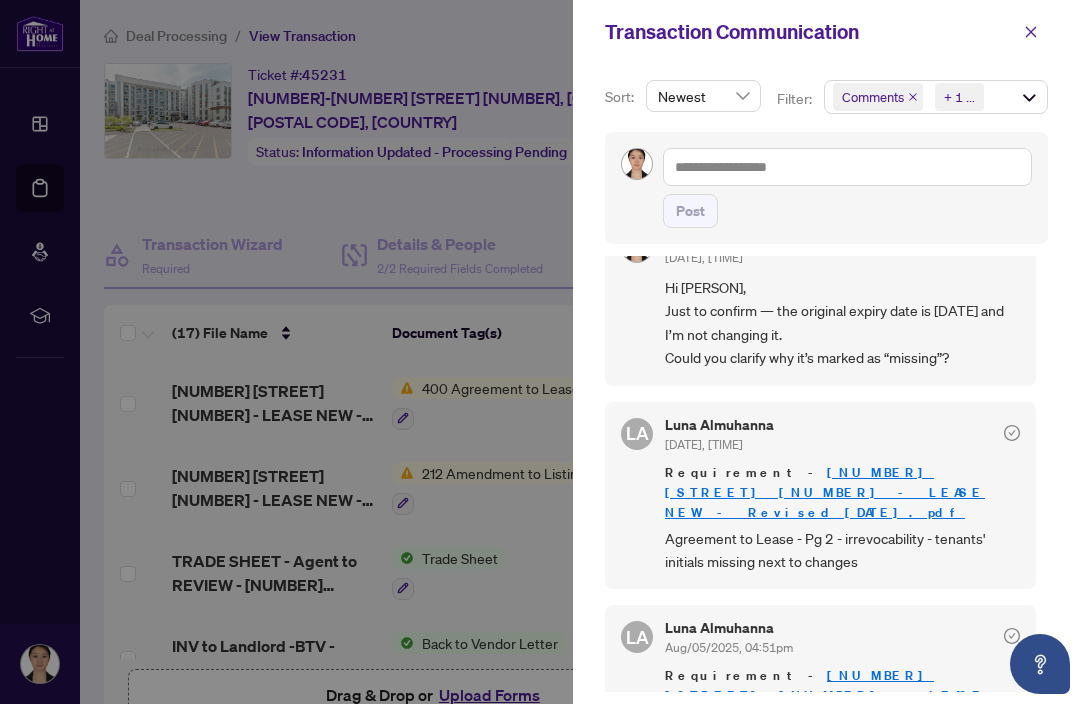 scroll, scrollTop: 45, scrollLeft: 0, axis: vertical 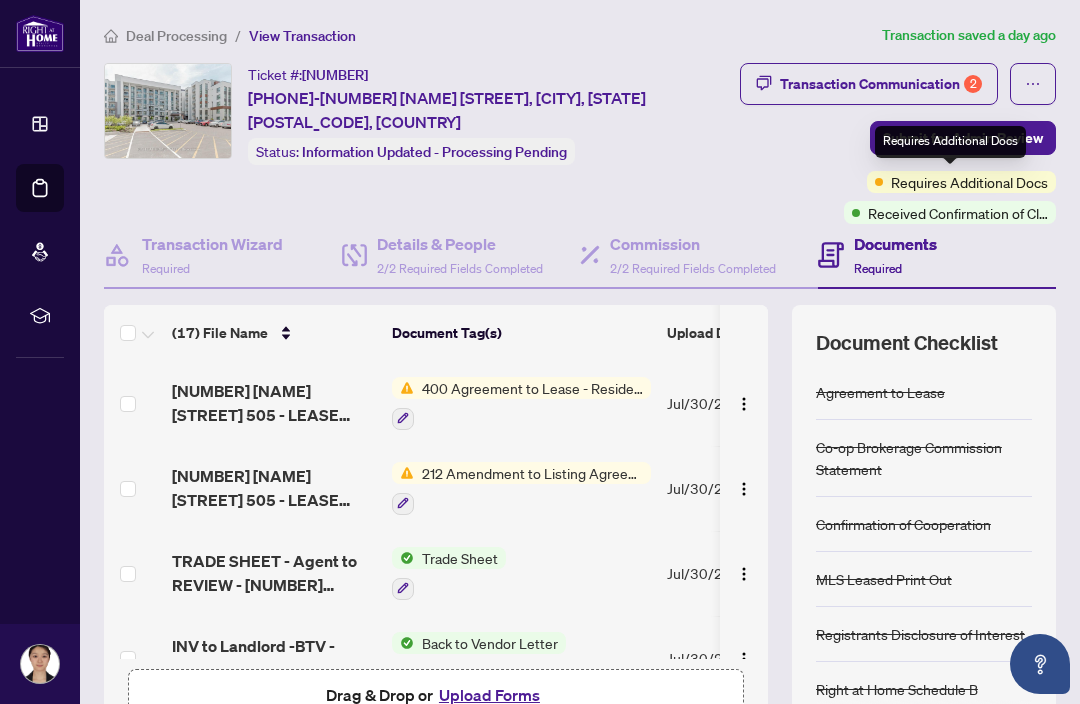 click on "Received Confirmation of Closing" at bounding box center (958, 213) 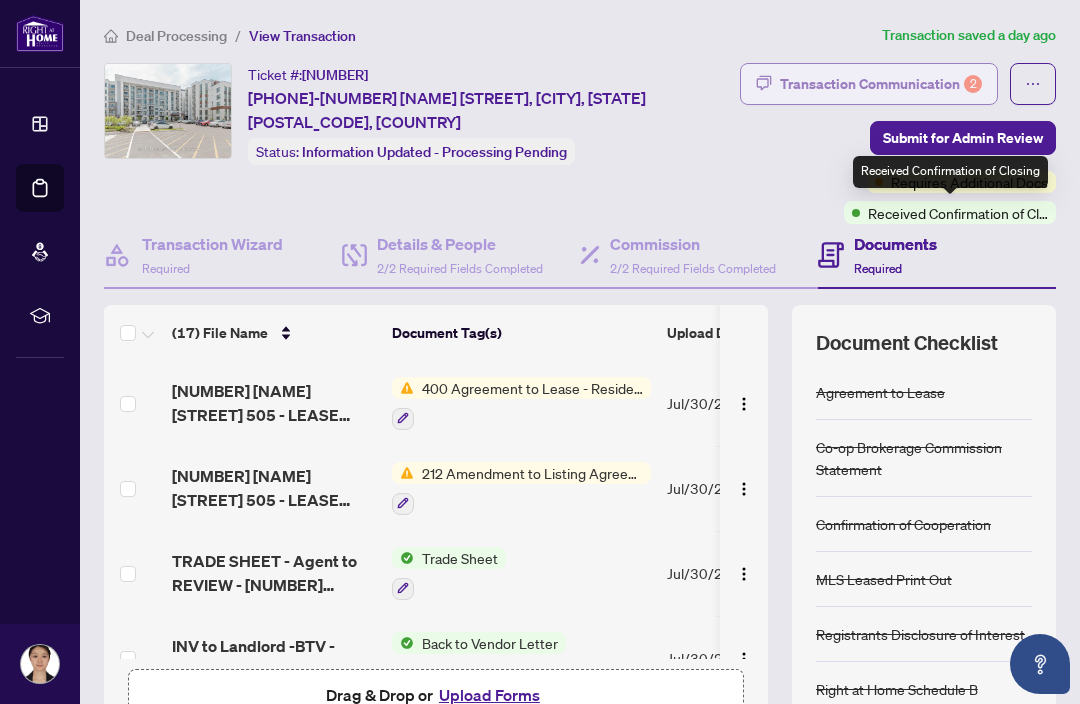 click on "Transaction Communication 2" at bounding box center (881, 84) 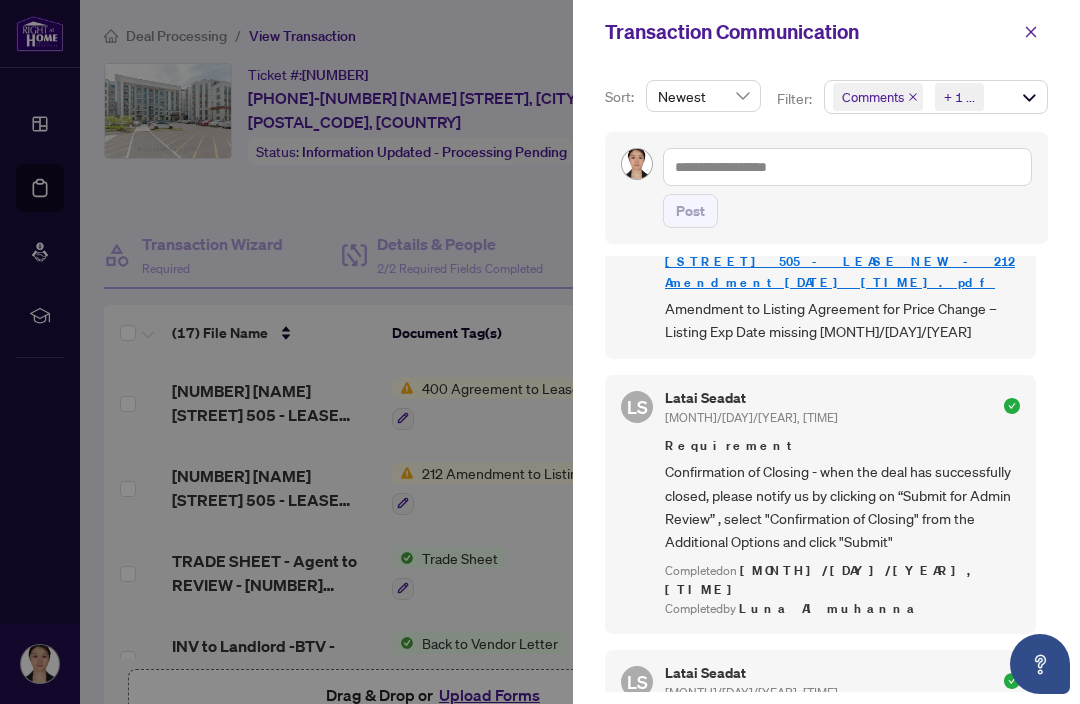 scroll, scrollTop: 679, scrollLeft: 0, axis: vertical 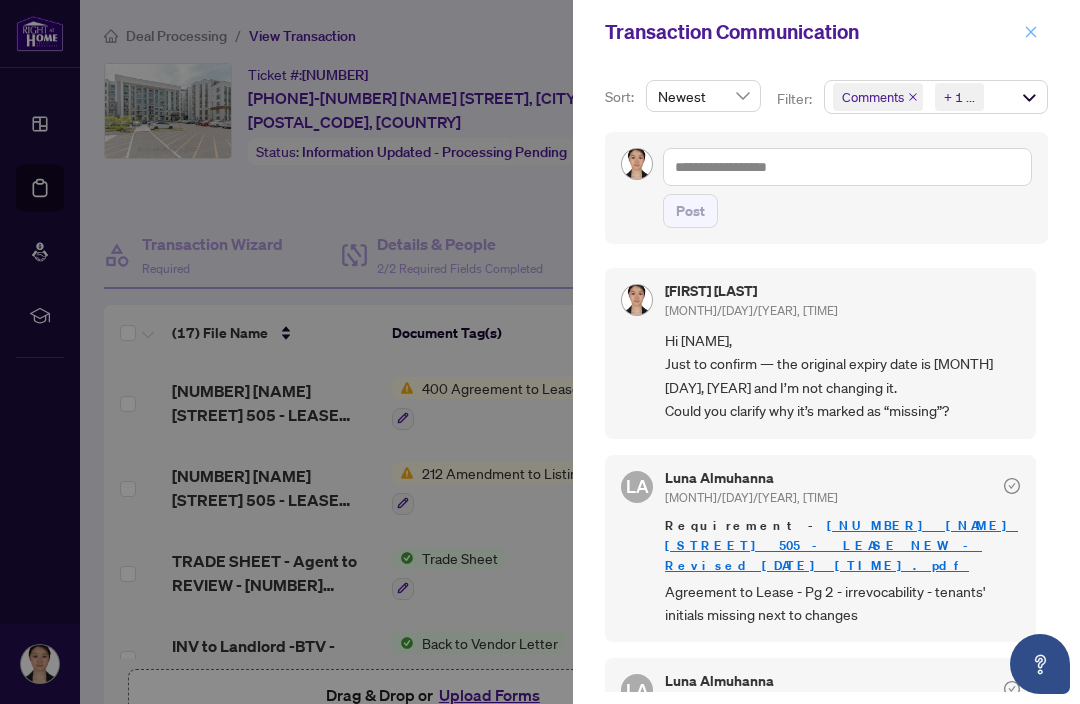 click 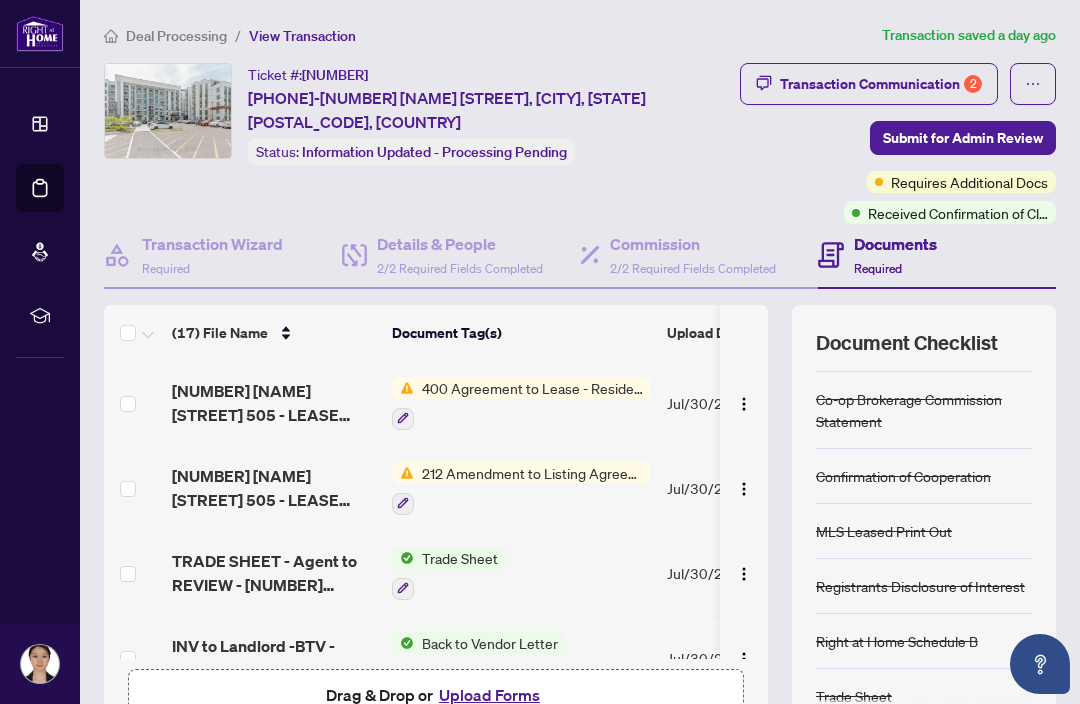 scroll, scrollTop: 48, scrollLeft: 0, axis: vertical 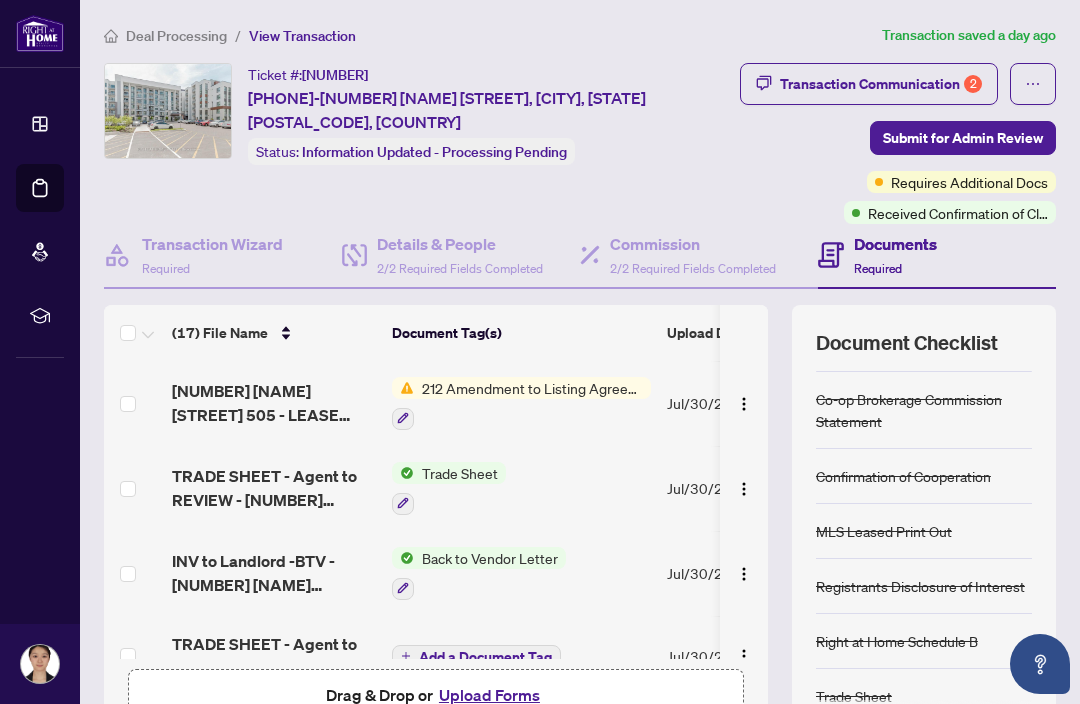 click on "TRADE SHEET - Agent to REVIEW - 470 Gordon Krantz Ave 505.pdf" at bounding box center [274, 488] 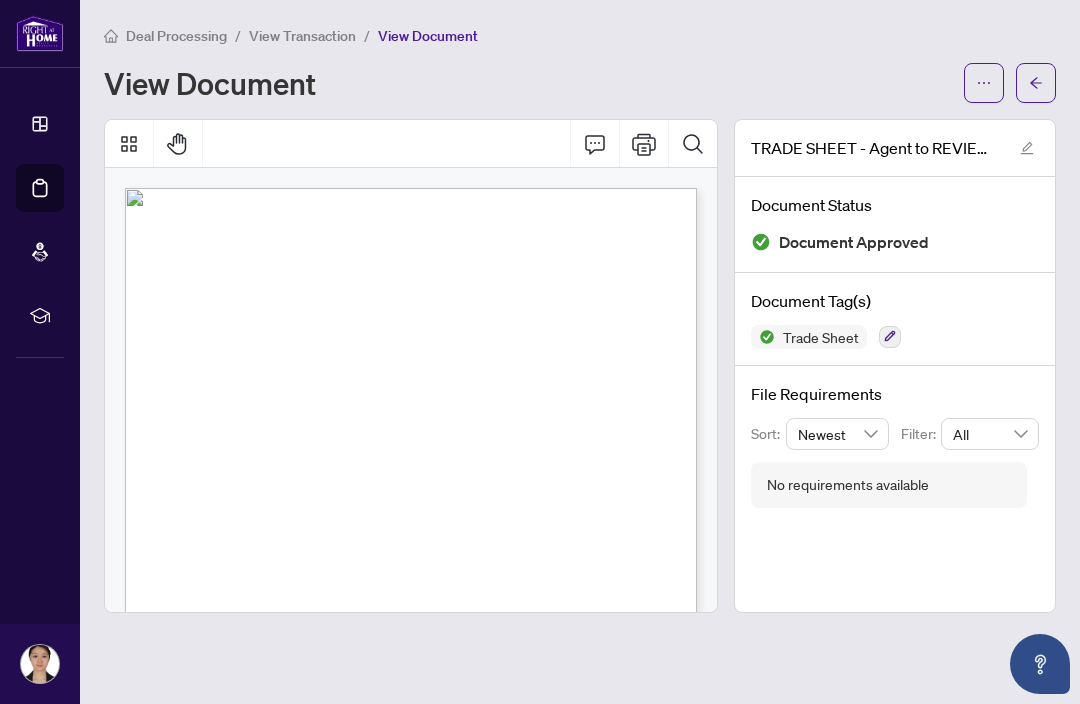 scroll, scrollTop: 0, scrollLeft: 0, axis: both 